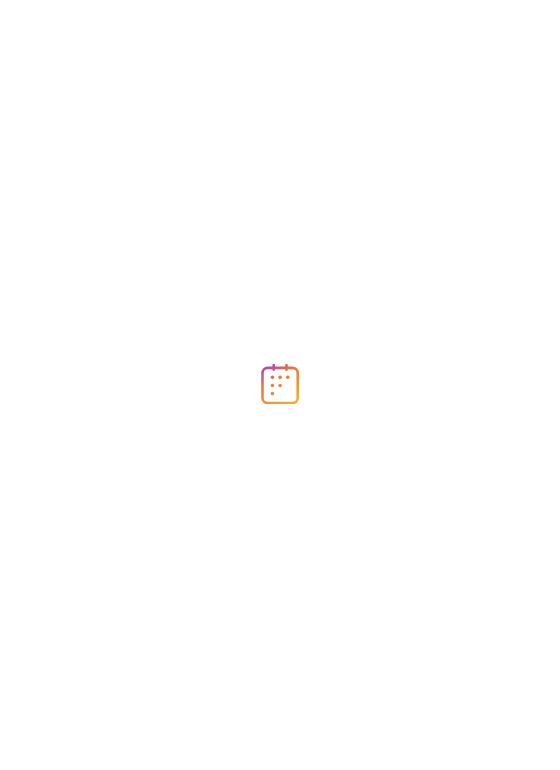 scroll, scrollTop: 0, scrollLeft: 0, axis: both 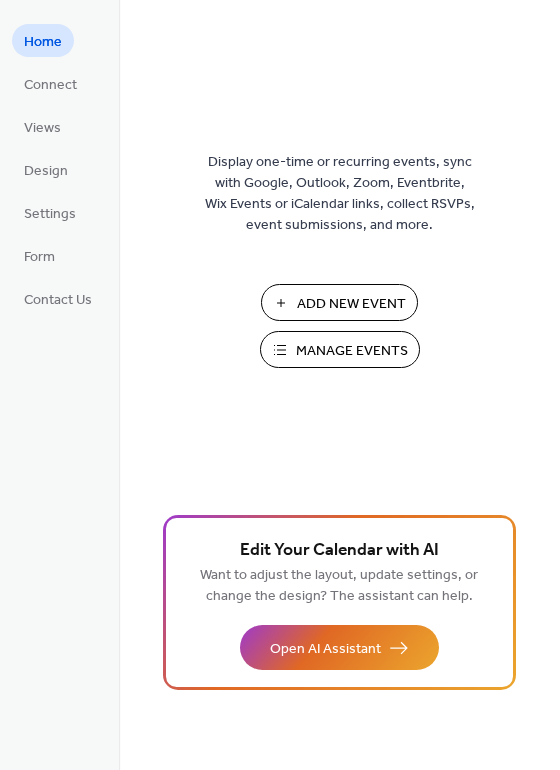 click on "Add New Event" at bounding box center (351, 304) 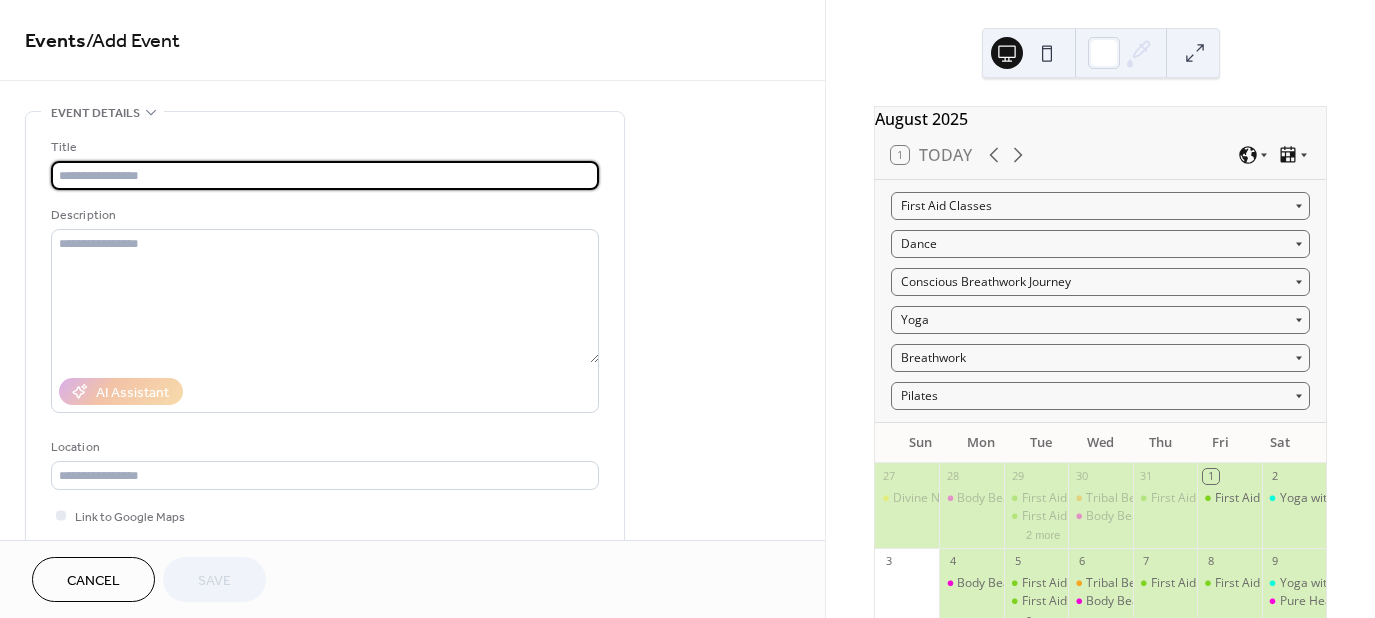 scroll, scrollTop: 0, scrollLeft: 0, axis: both 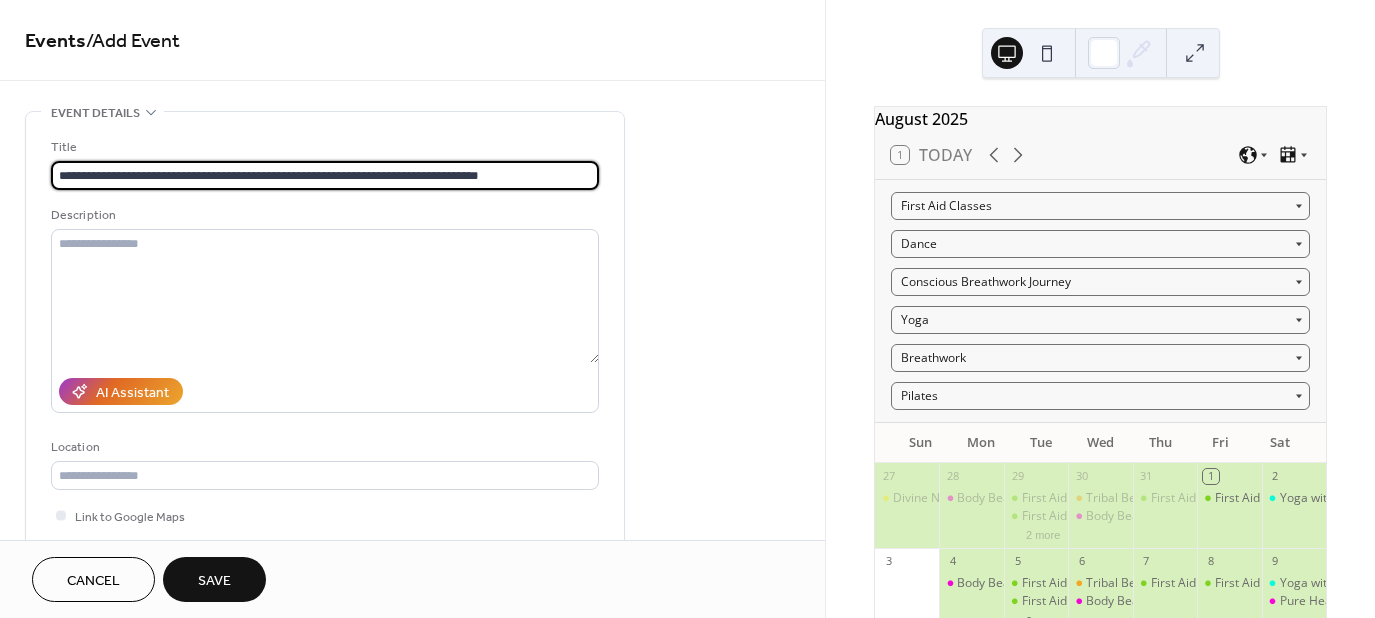 drag, startPoint x: 530, startPoint y: 179, endPoint x: 324, endPoint y: 171, distance: 206.15529 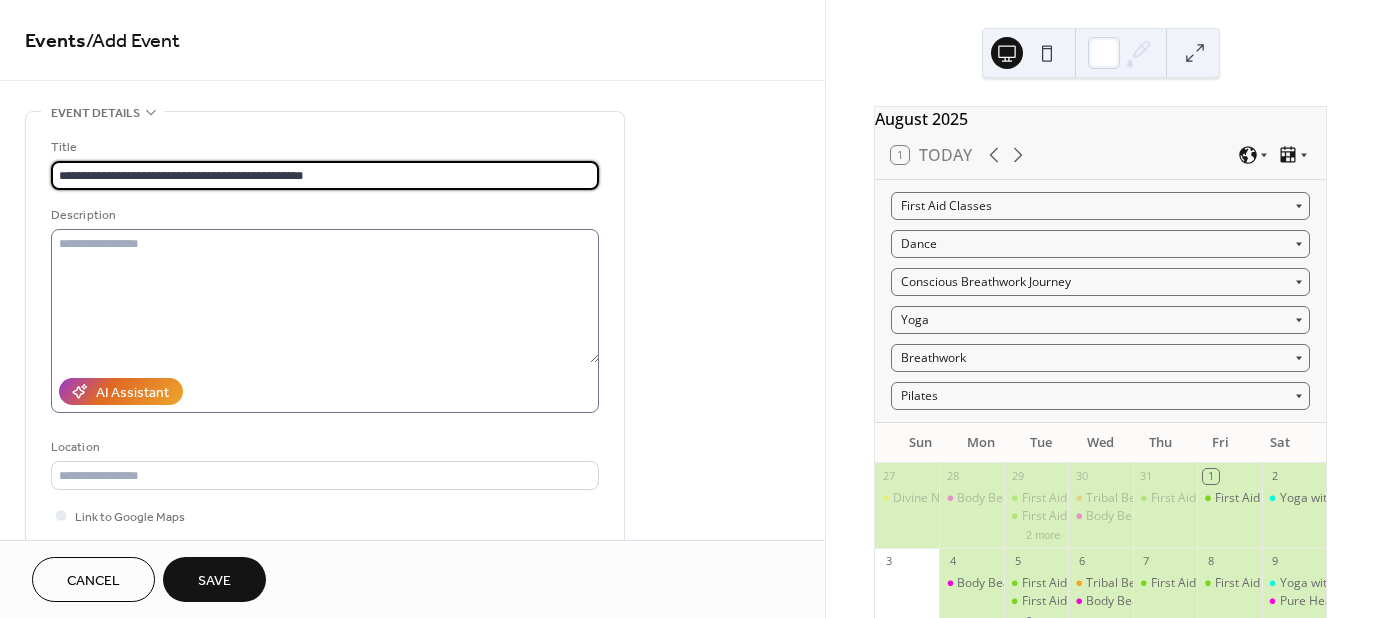 type on "**********" 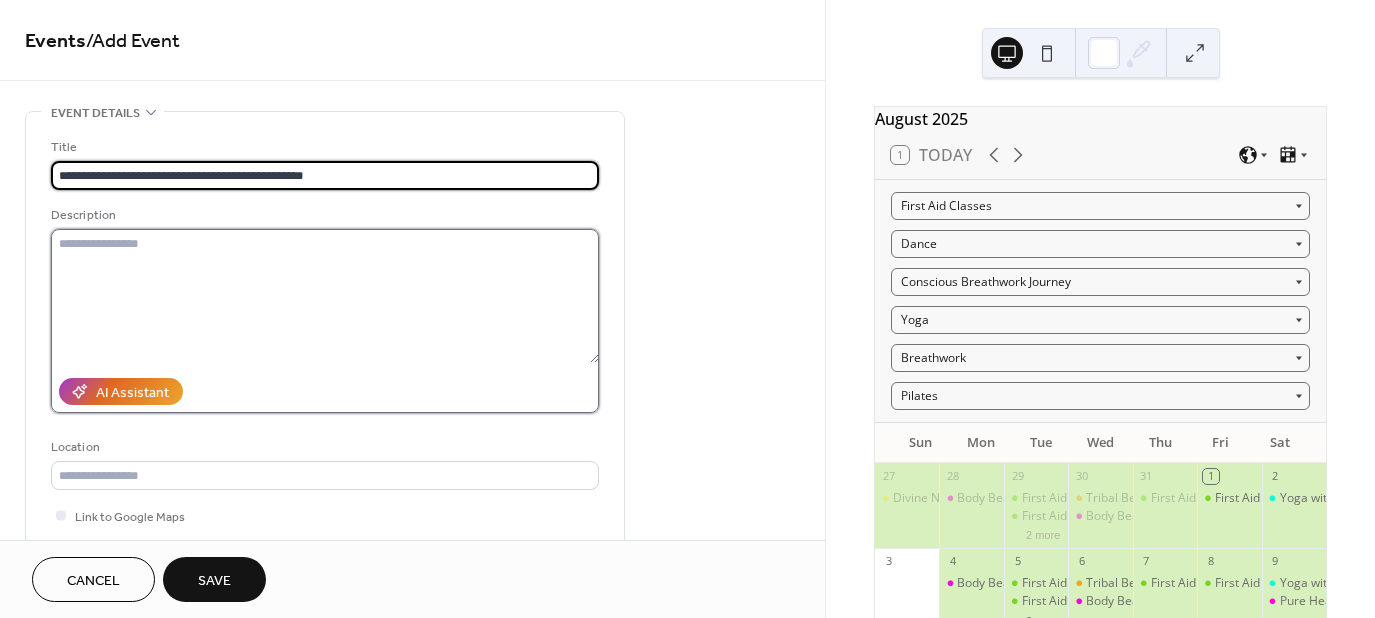 click at bounding box center (325, 296) 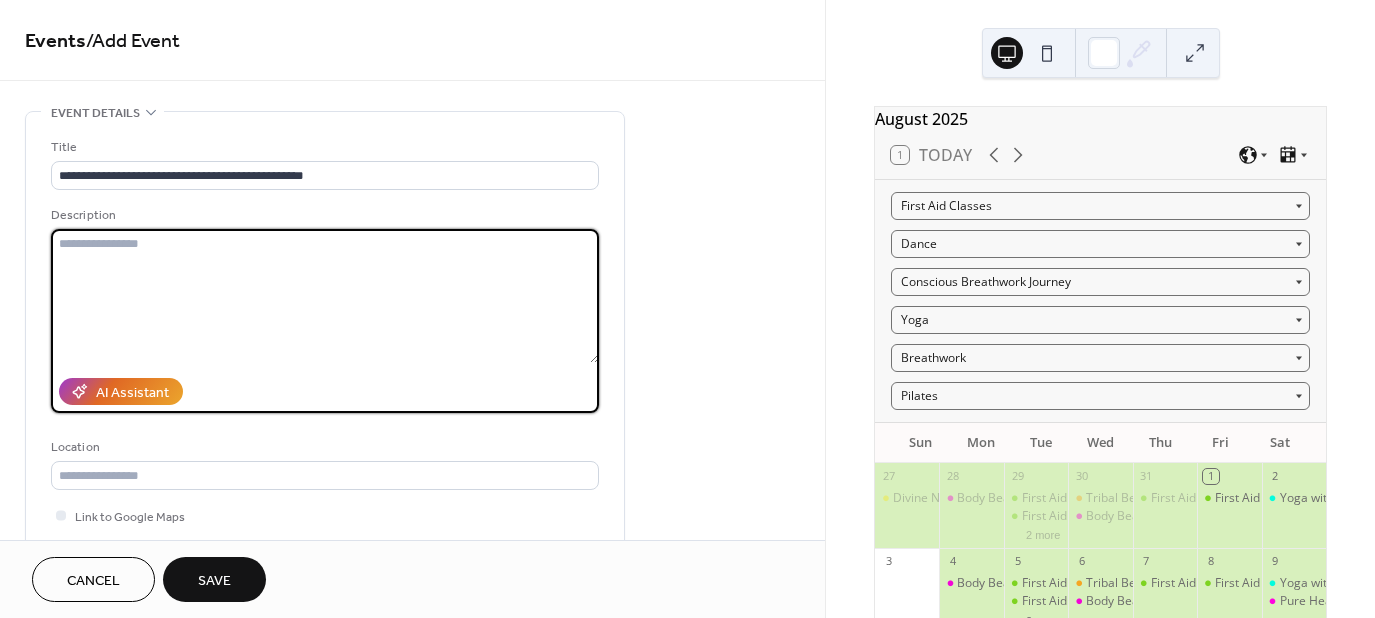 paste on "**********" 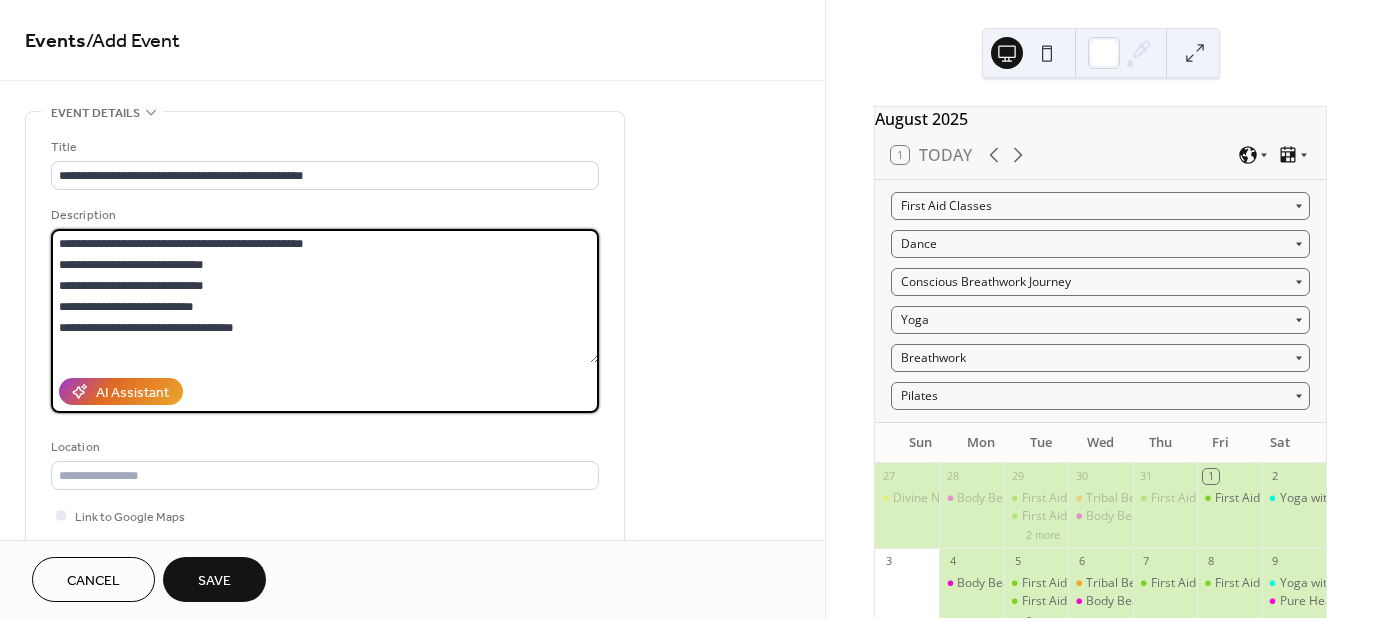 scroll, scrollTop: 2056, scrollLeft: 0, axis: vertical 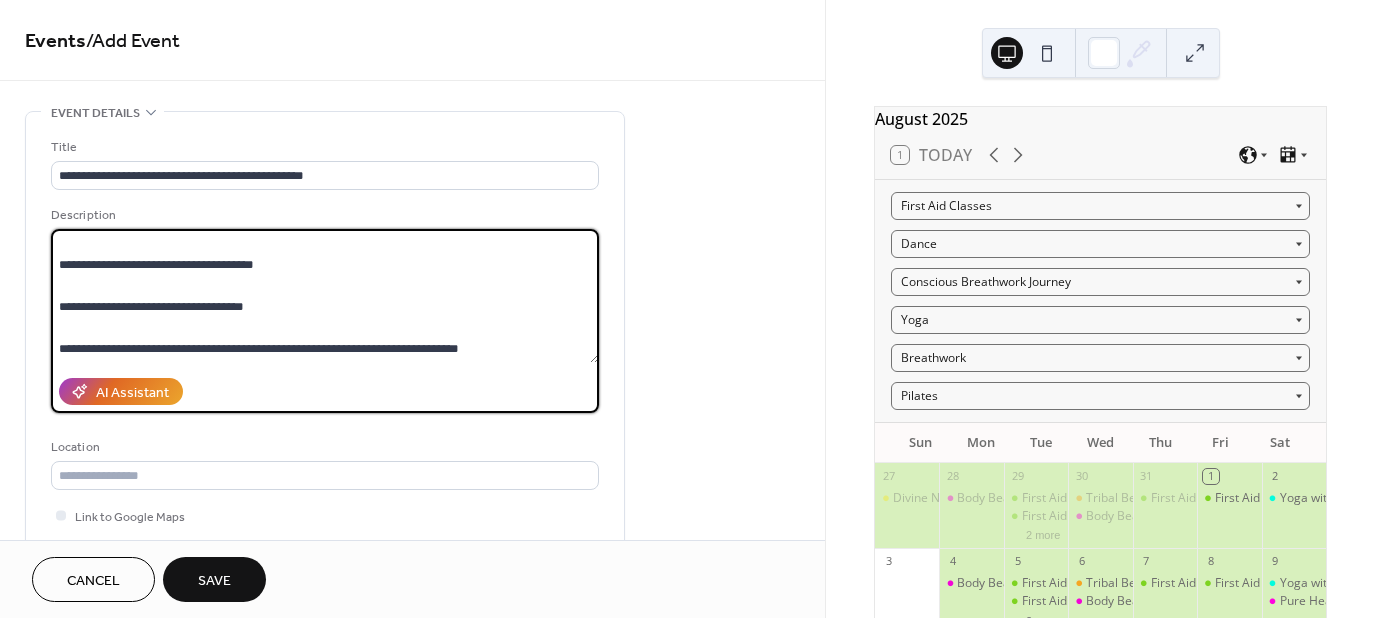 click at bounding box center (325, 296) 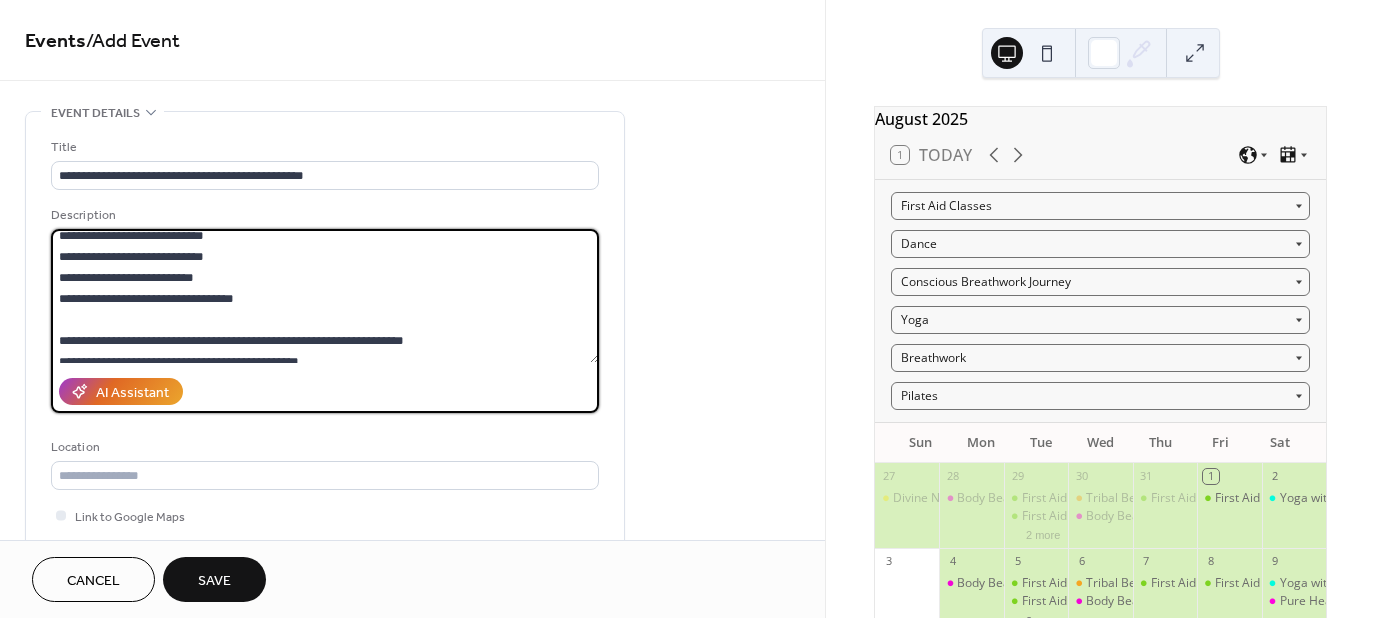 scroll, scrollTop: 0, scrollLeft: 0, axis: both 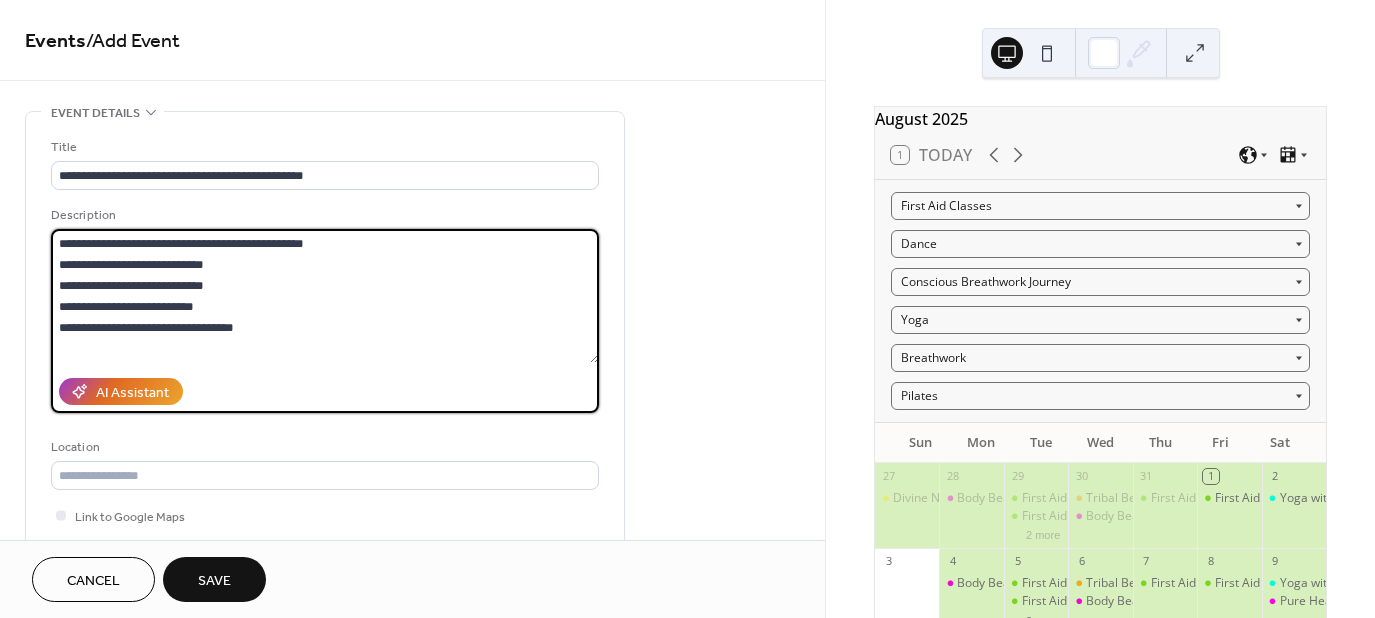 click at bounding box center [325, 296] 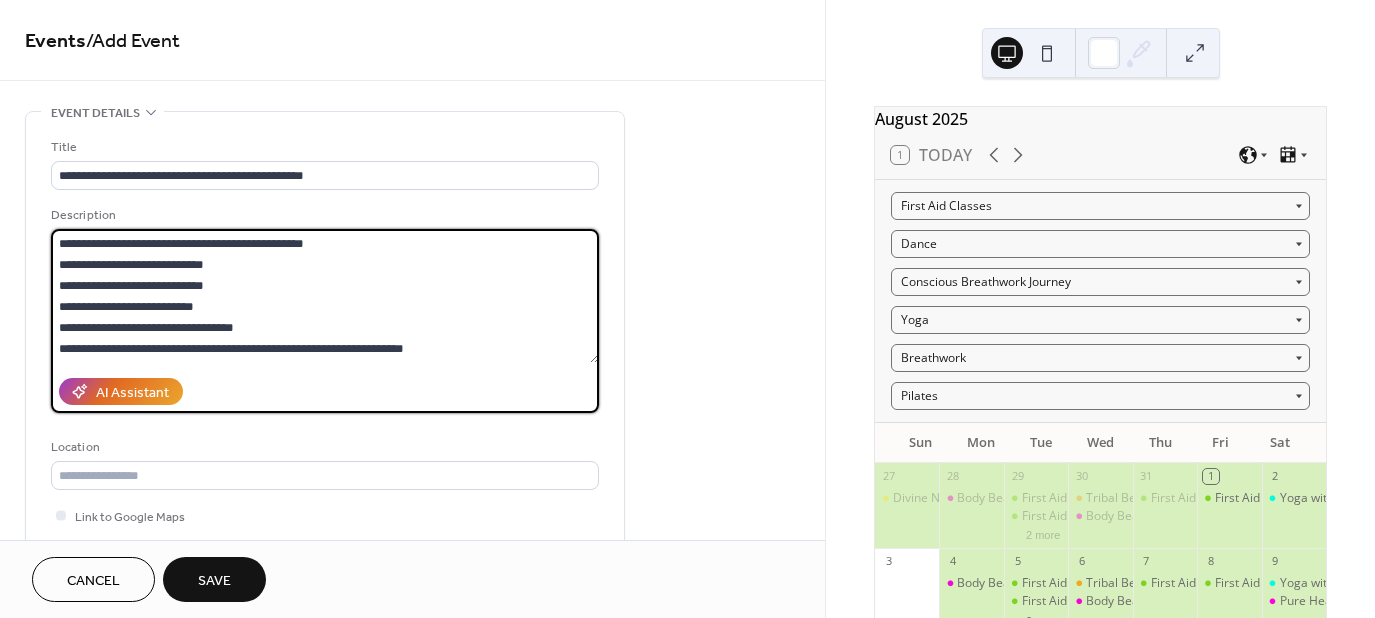 click at bounding box center (325, 296) 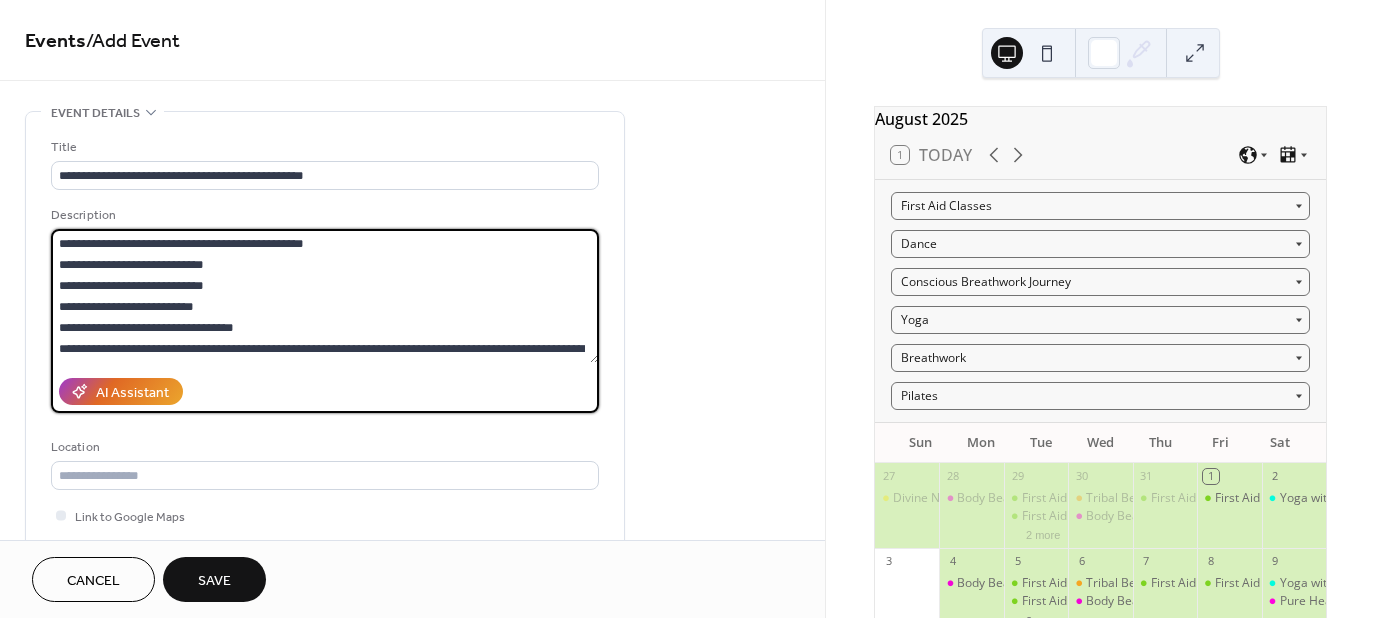 click at bounding box center [325, 296] 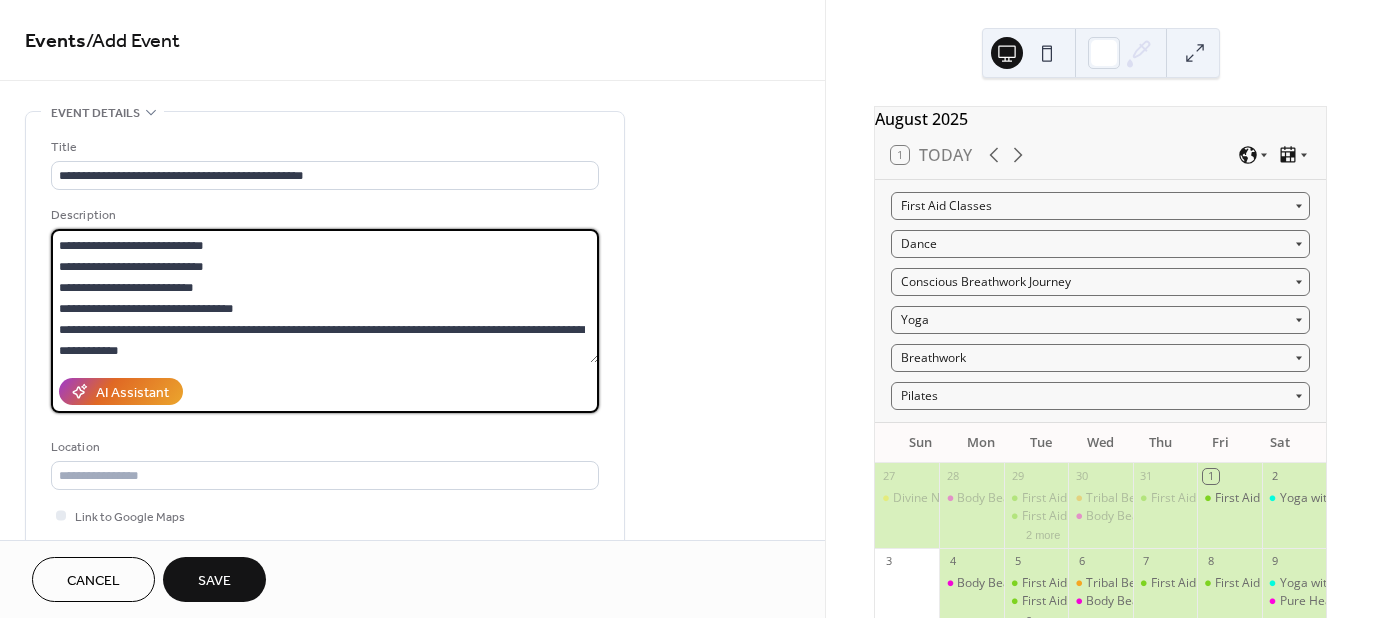 click at bounding box center (325, 296) 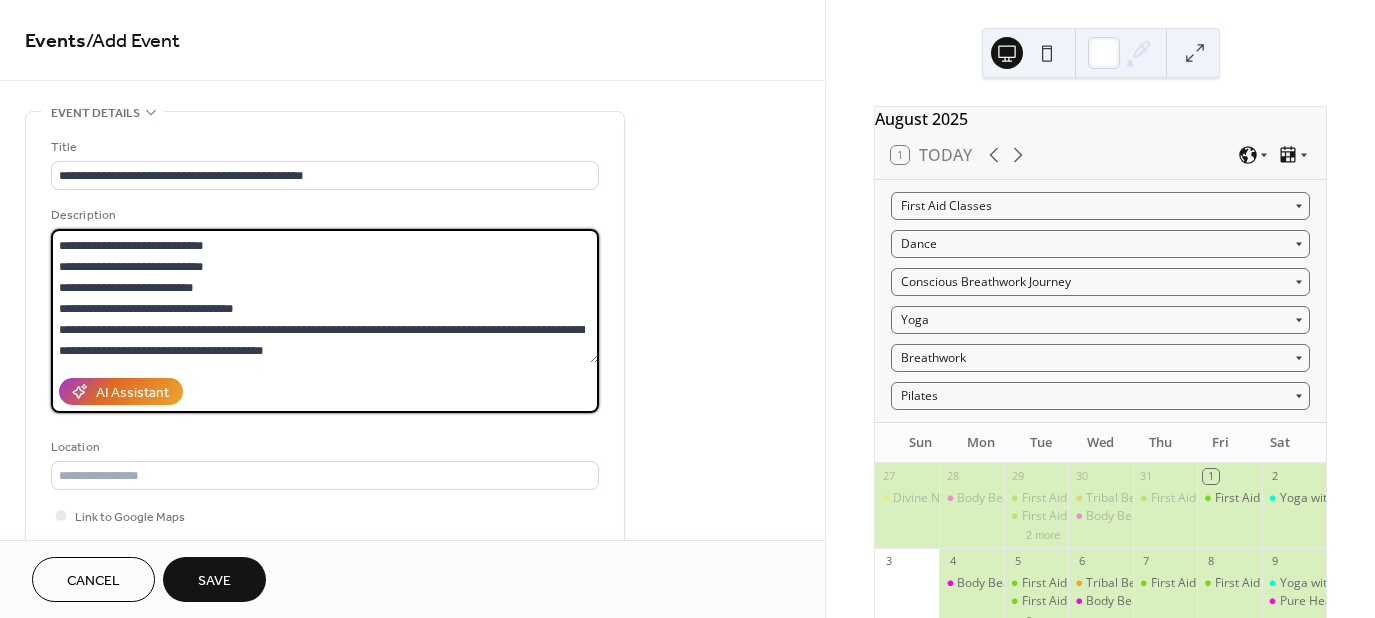 click at bounding box center [325, 296] 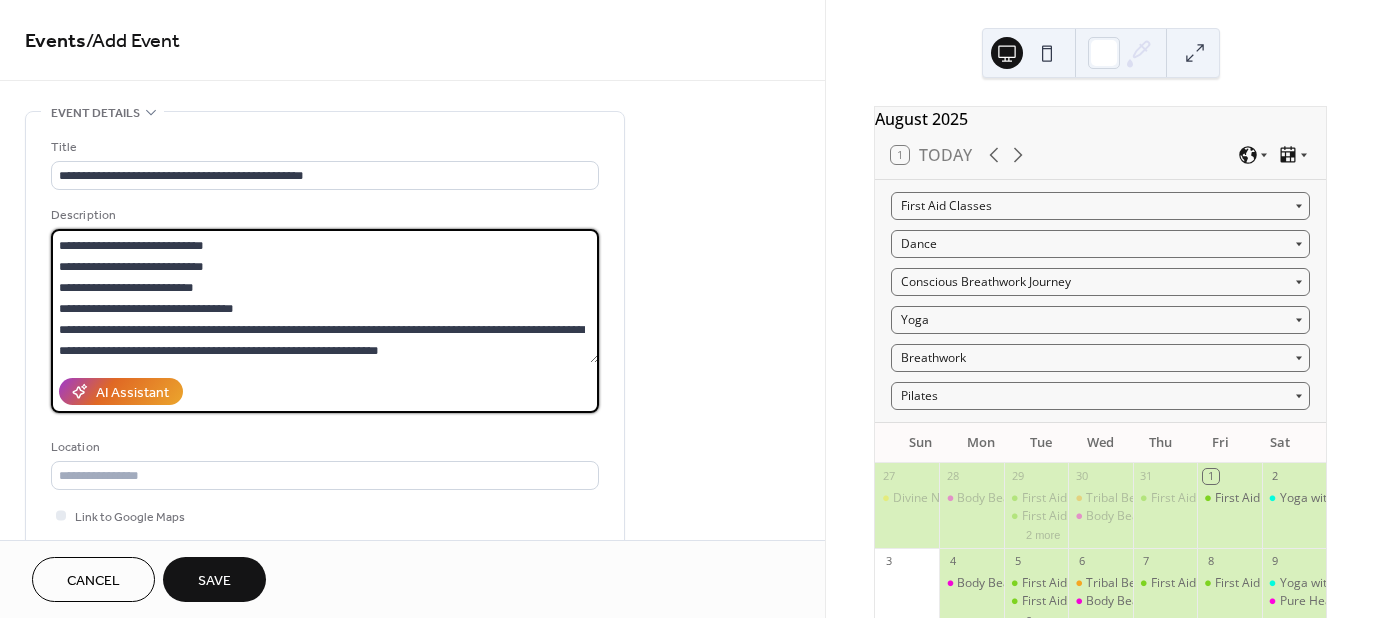 click at bounding box center (325, 296) 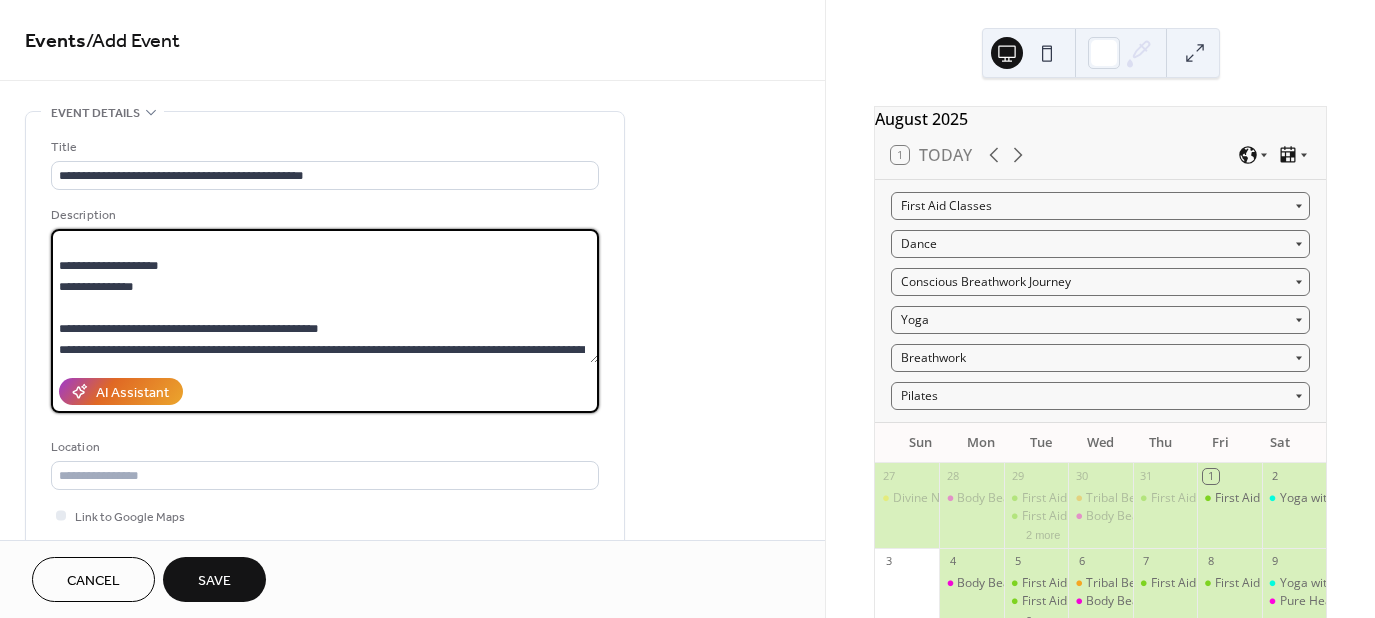 scroll, scrollTop: 167, scrollLeft: 0, axis: vertical 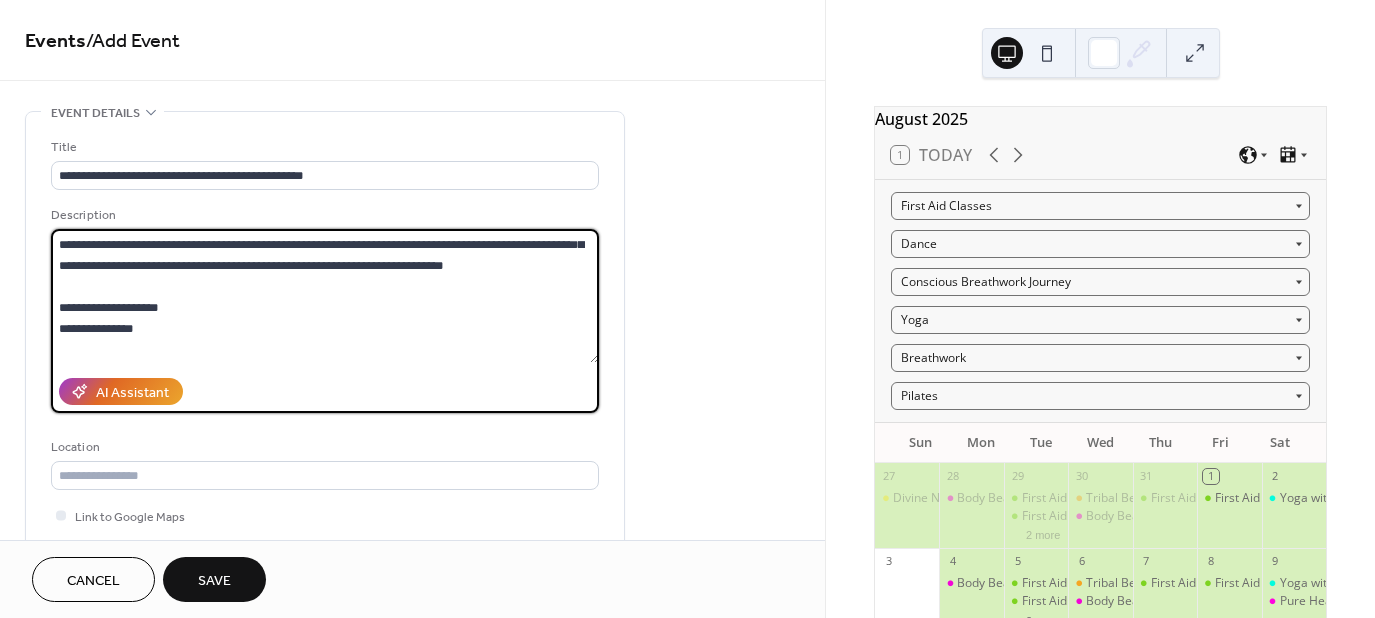 click at bounding box center [325, 296] 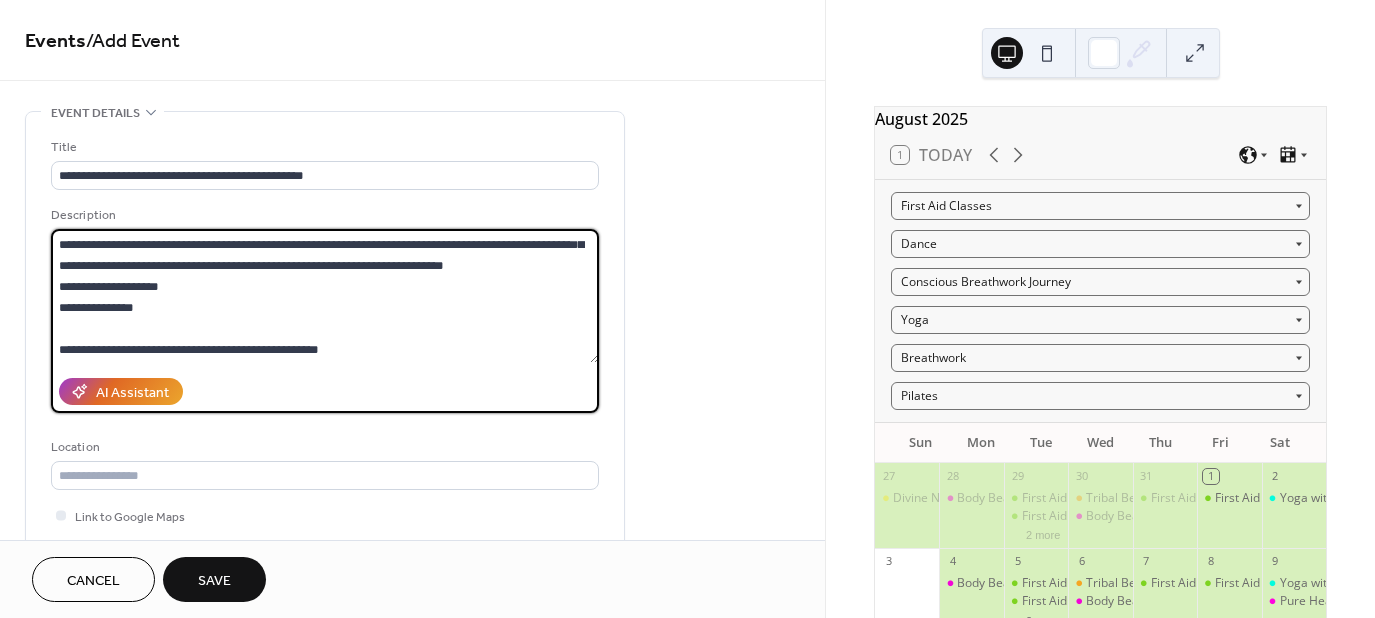 click at bounding box center (325, 296) 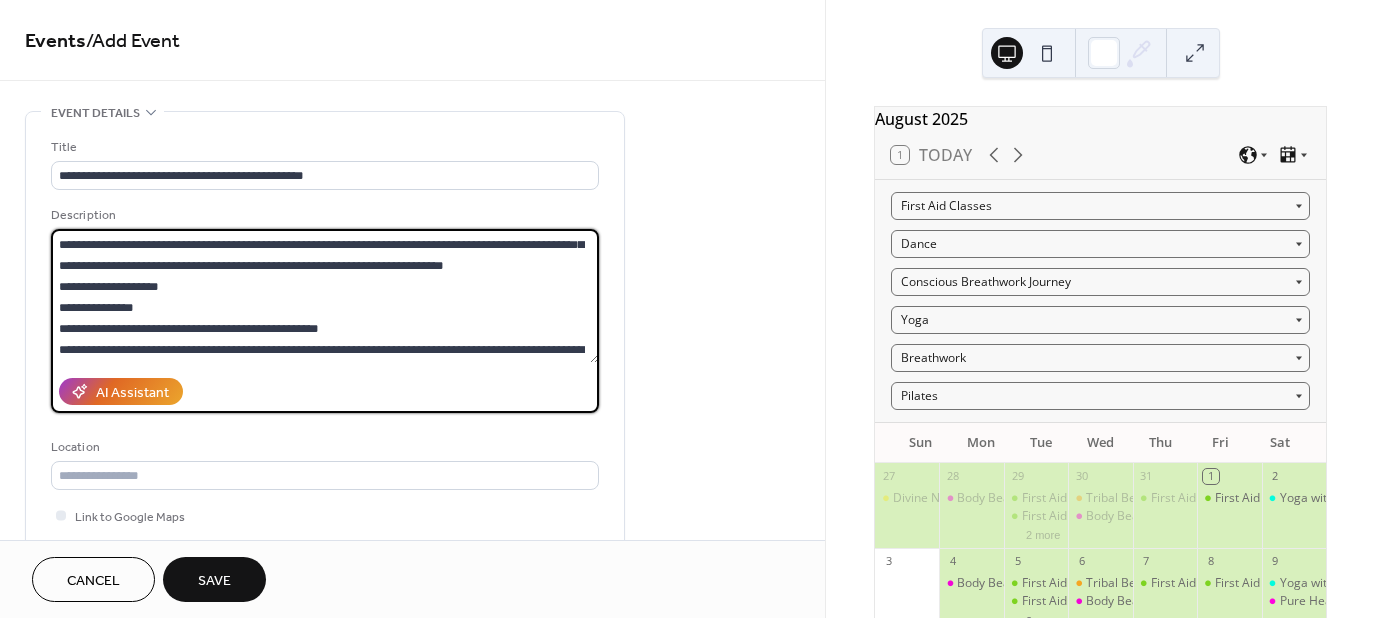 scroll, scrollTop: 205, scrollLeft: 0, axis: vertical 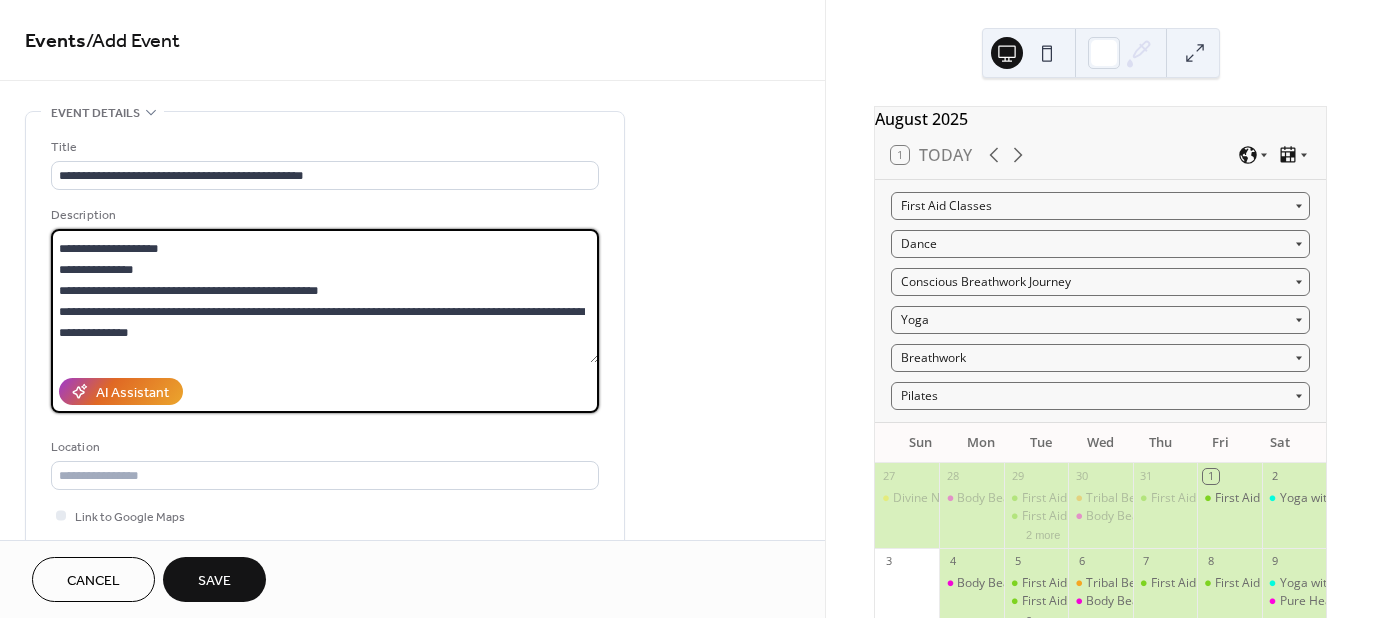 click at bounding box center (325, 296) 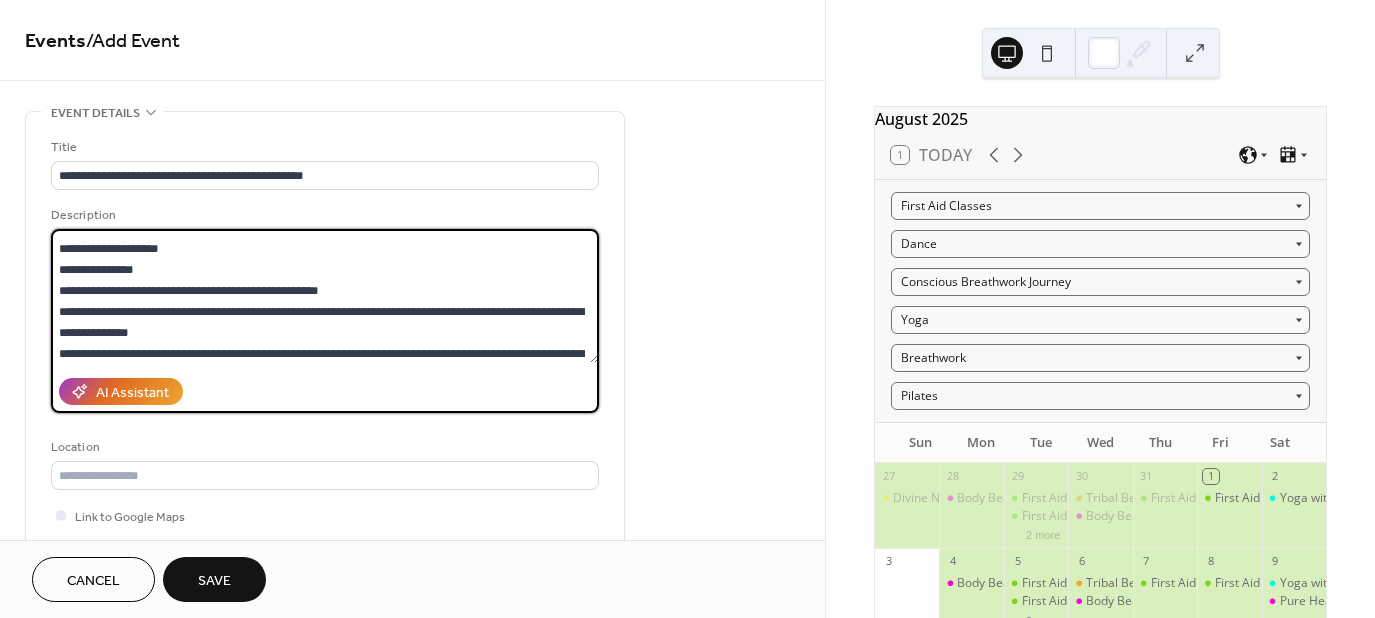 scroll, scrollTop: 208, scrollLeft: 0, axis: vertical 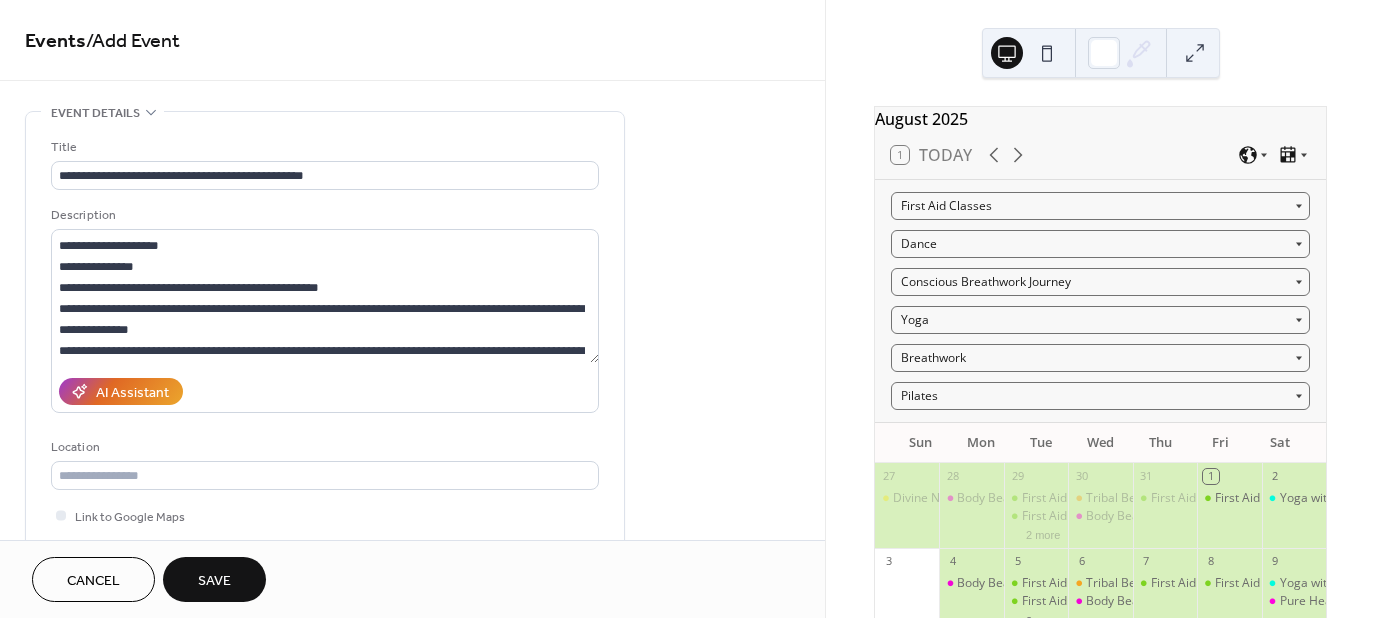 click on "AI Assistant" at bounding box center (325, 391) 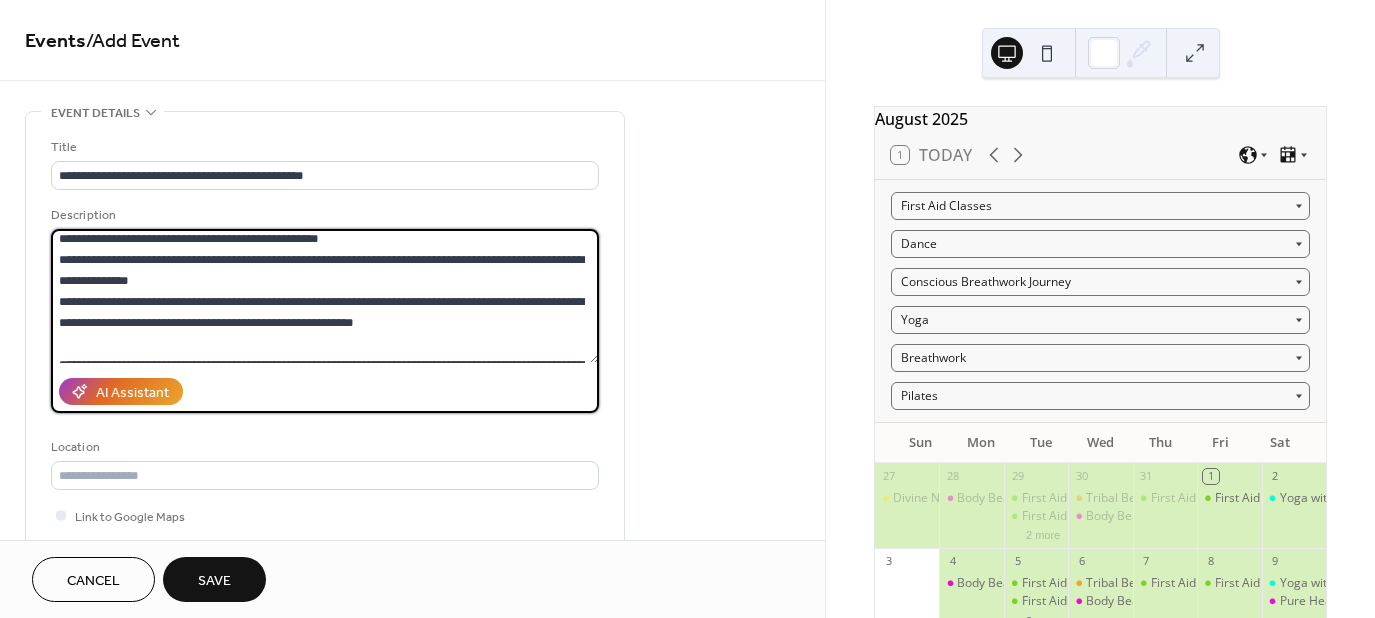 scroll, scrollTop: 271, scrollLeft: 0, axis: vertical 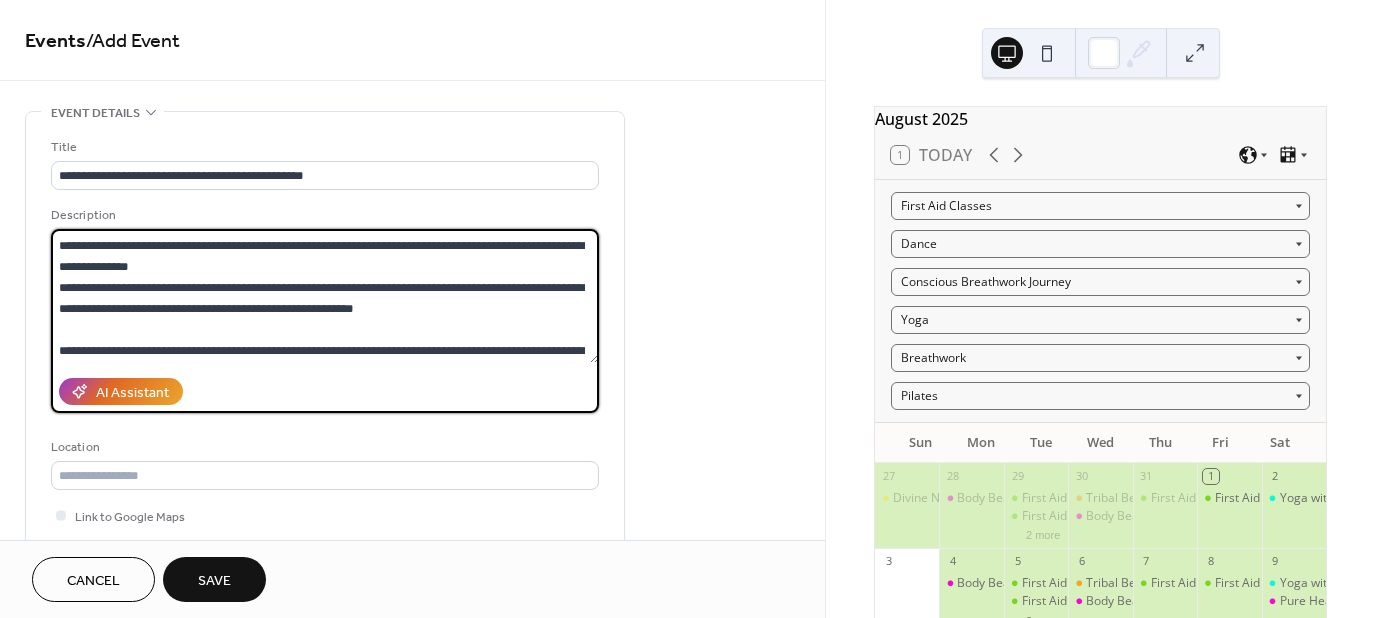 click at bounding box center (325, 296) 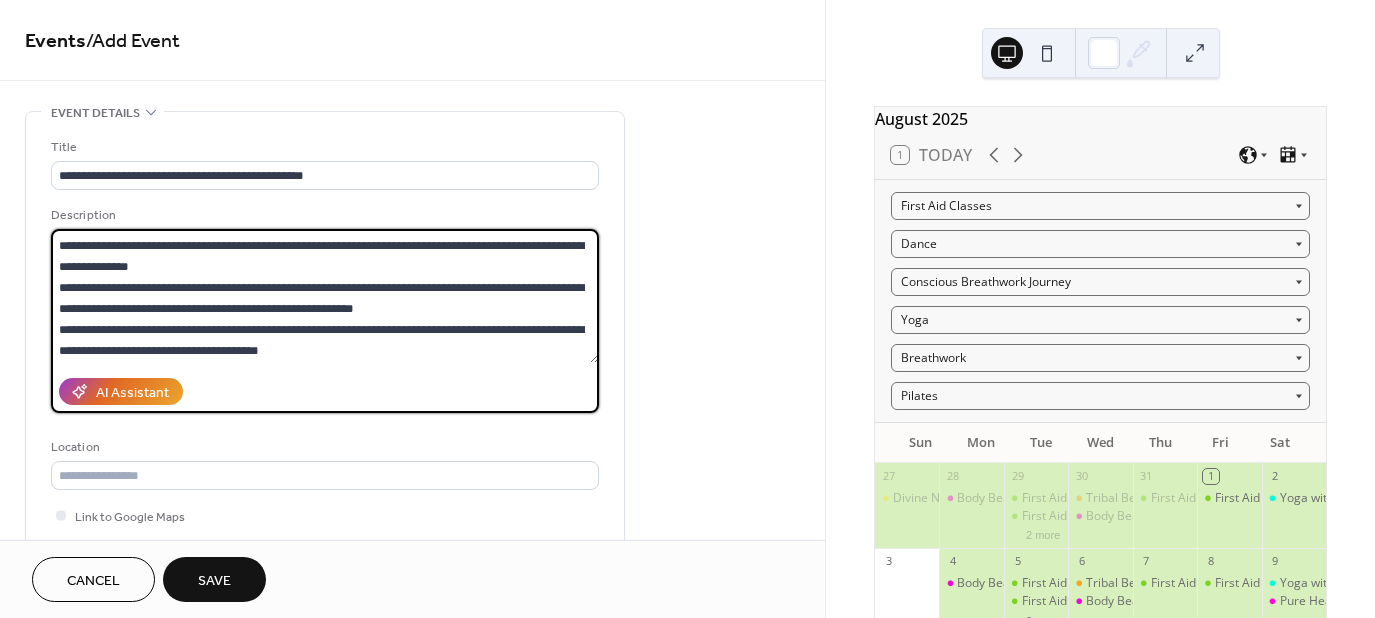 scroll, scrollTop: 321, scrollLeft: 0, axis: vertical 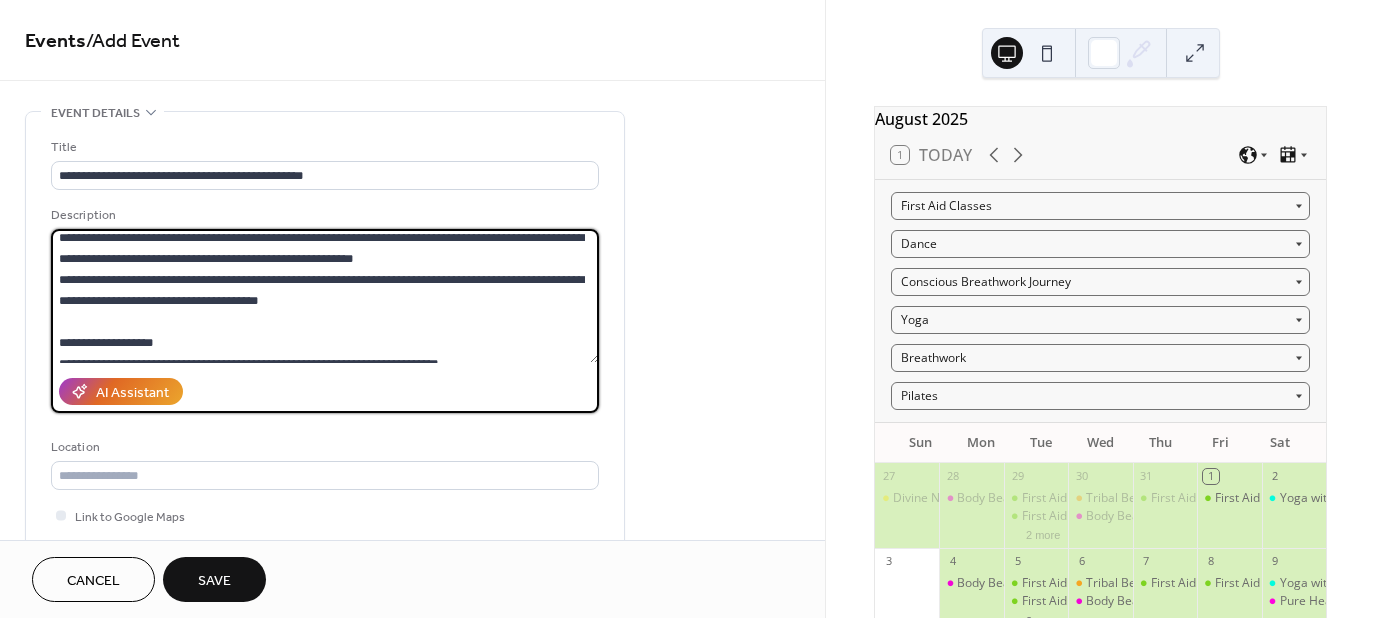 click at bounding box center [325, 296] 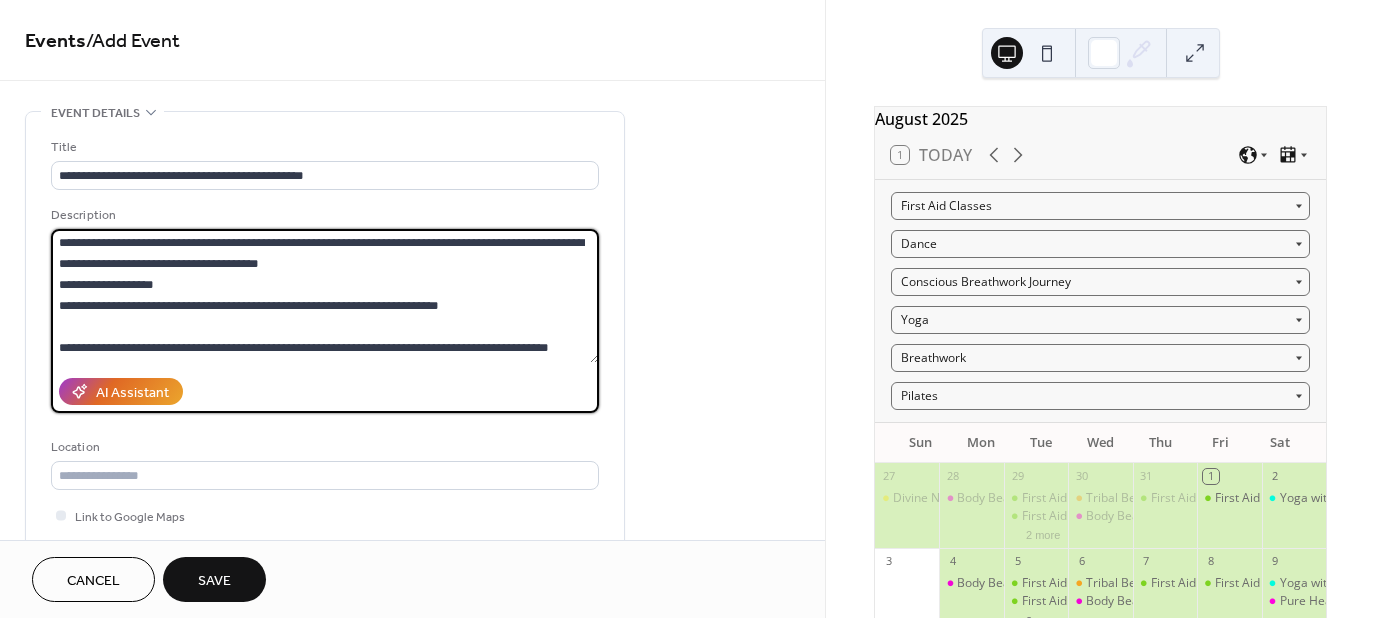 scroll, scrollTop: 397, scrollLeft: 0, axis: vertical 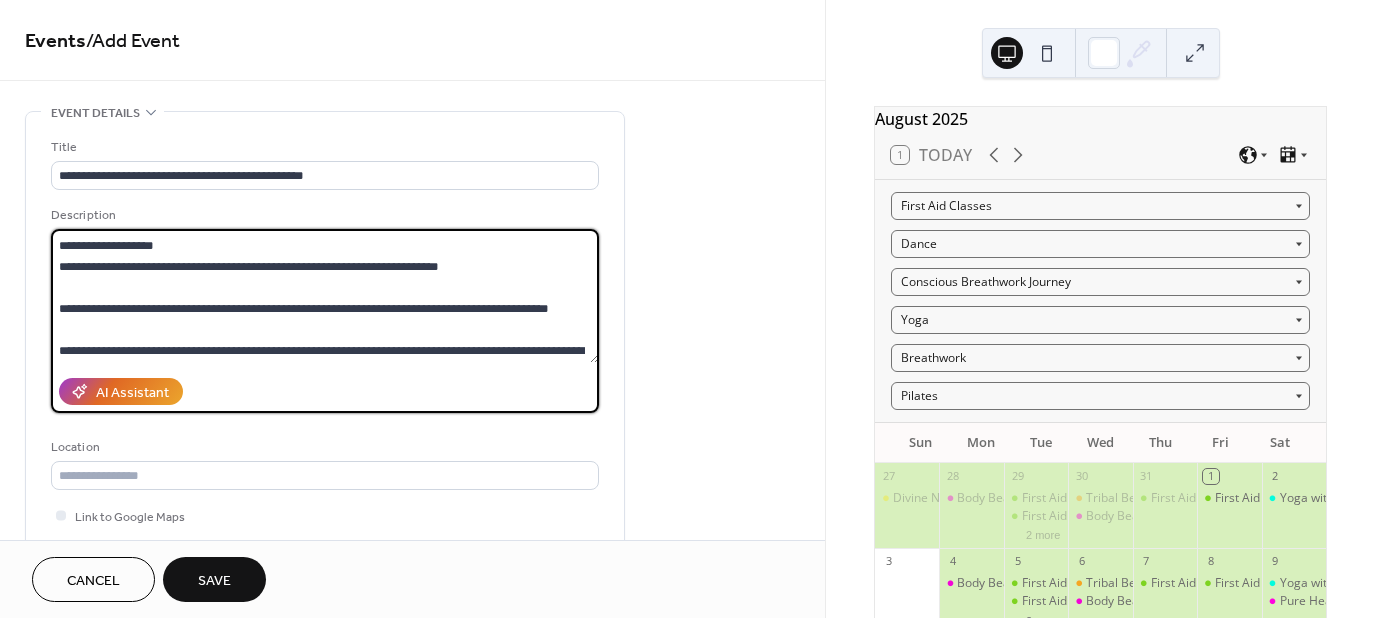 click at bounding box center (325, 296) 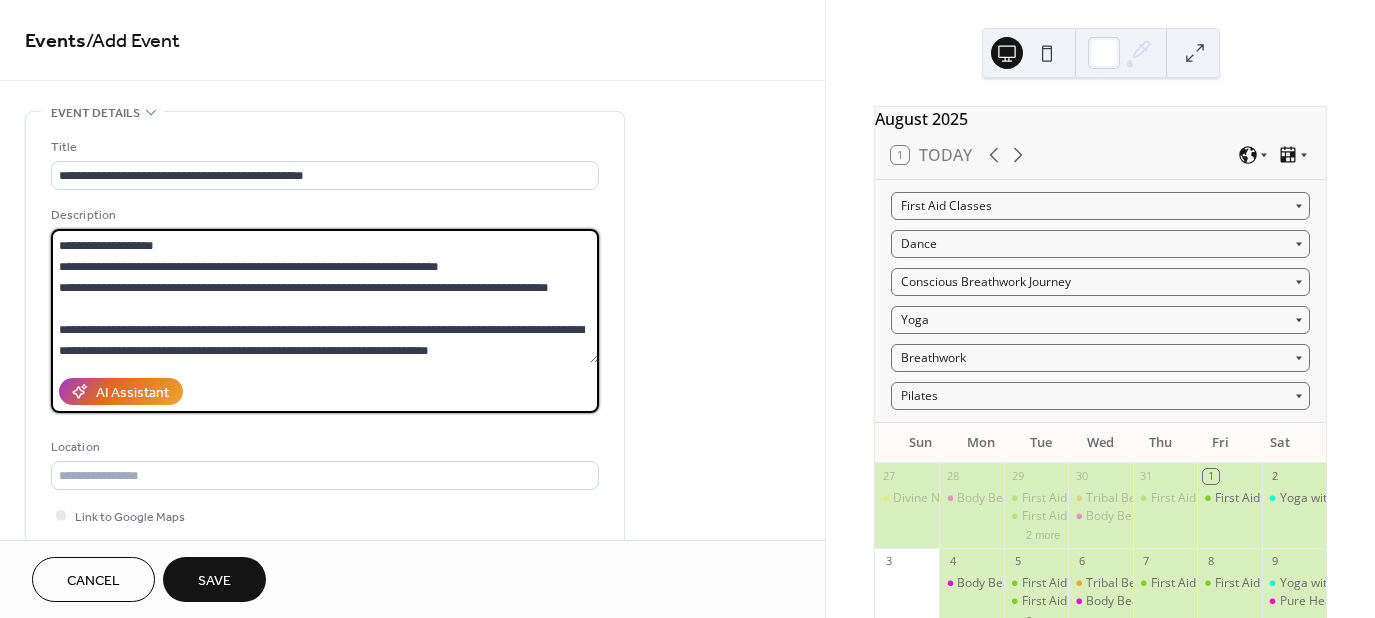 click at bounding box center (325, 296) 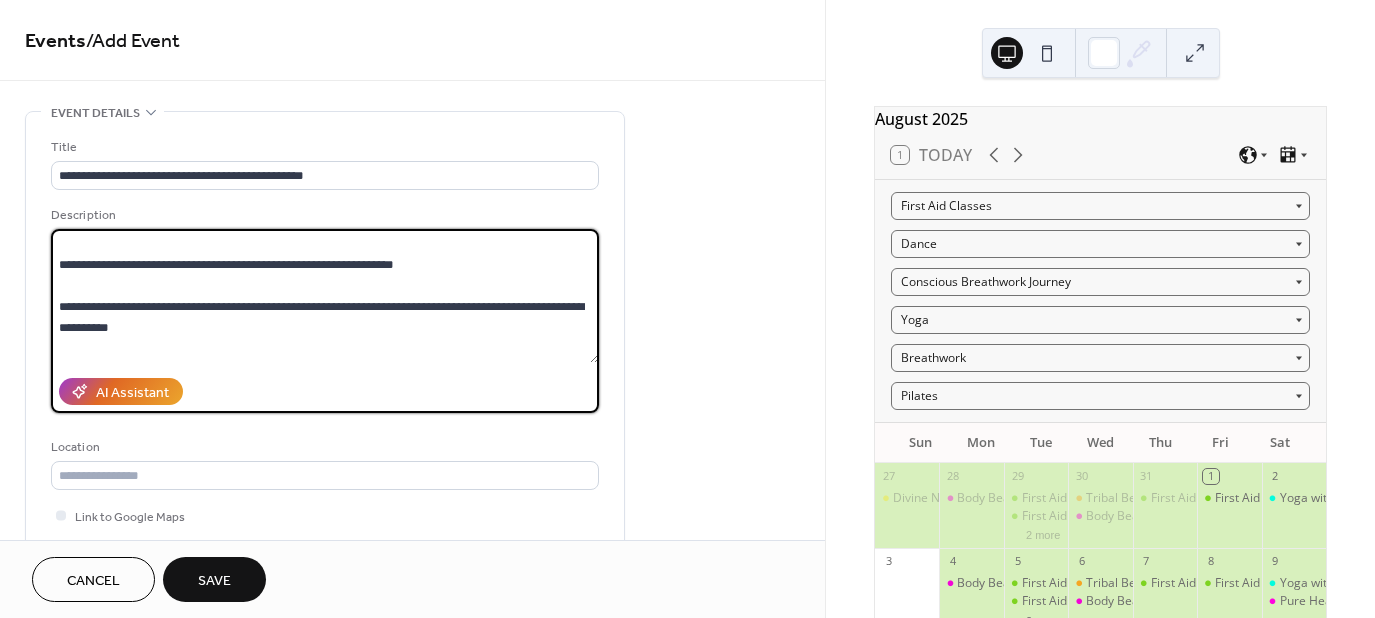scroll, scrollTop: 518, scrollLeft: 0, axis: vertical 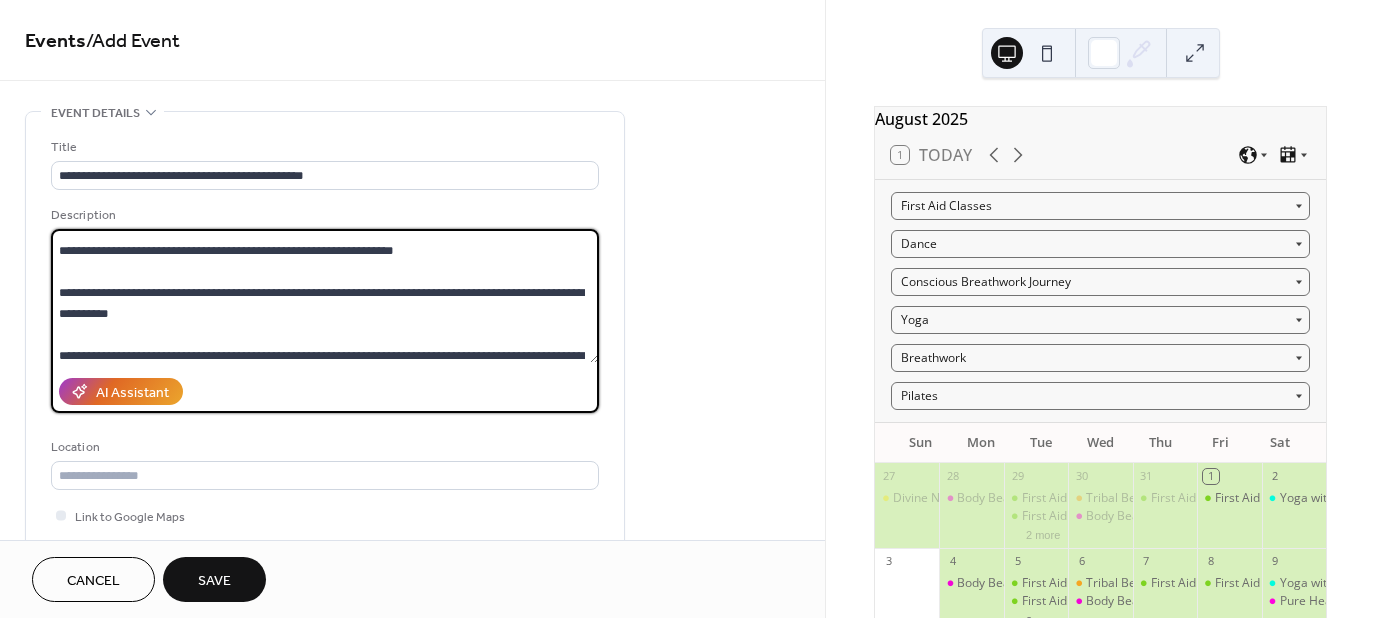 click at bounding box center (325, 296) 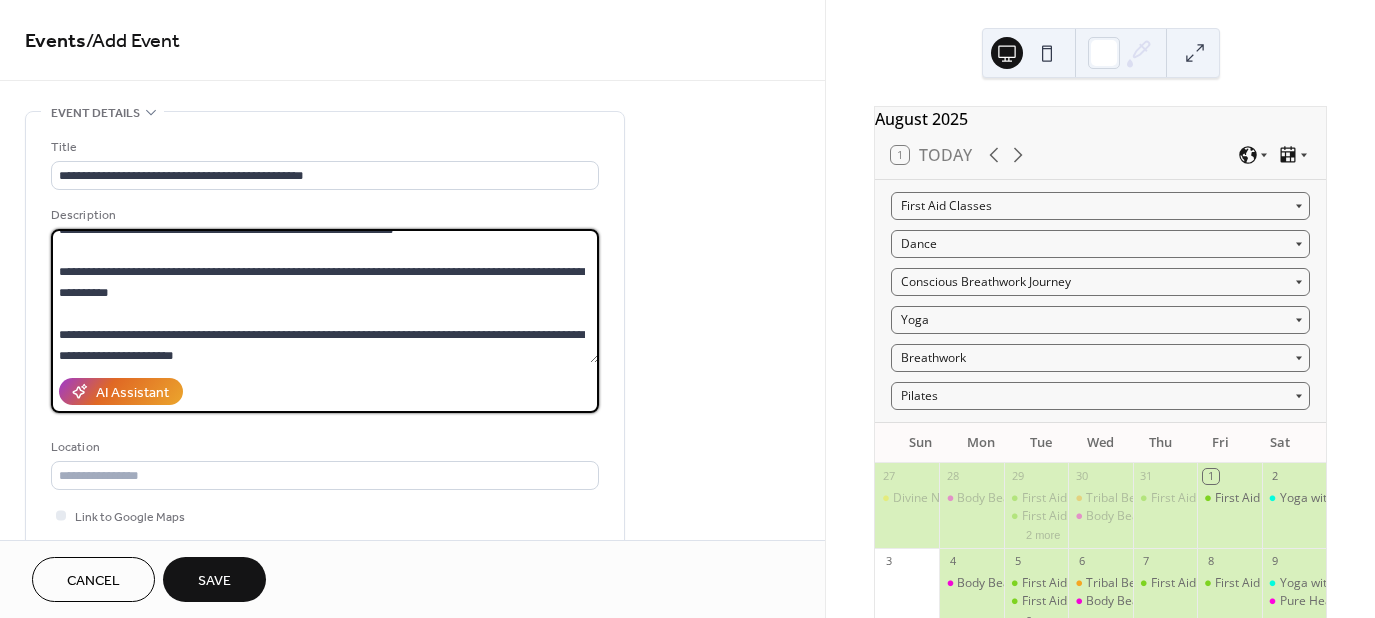 click at bounding box center (325, 296) 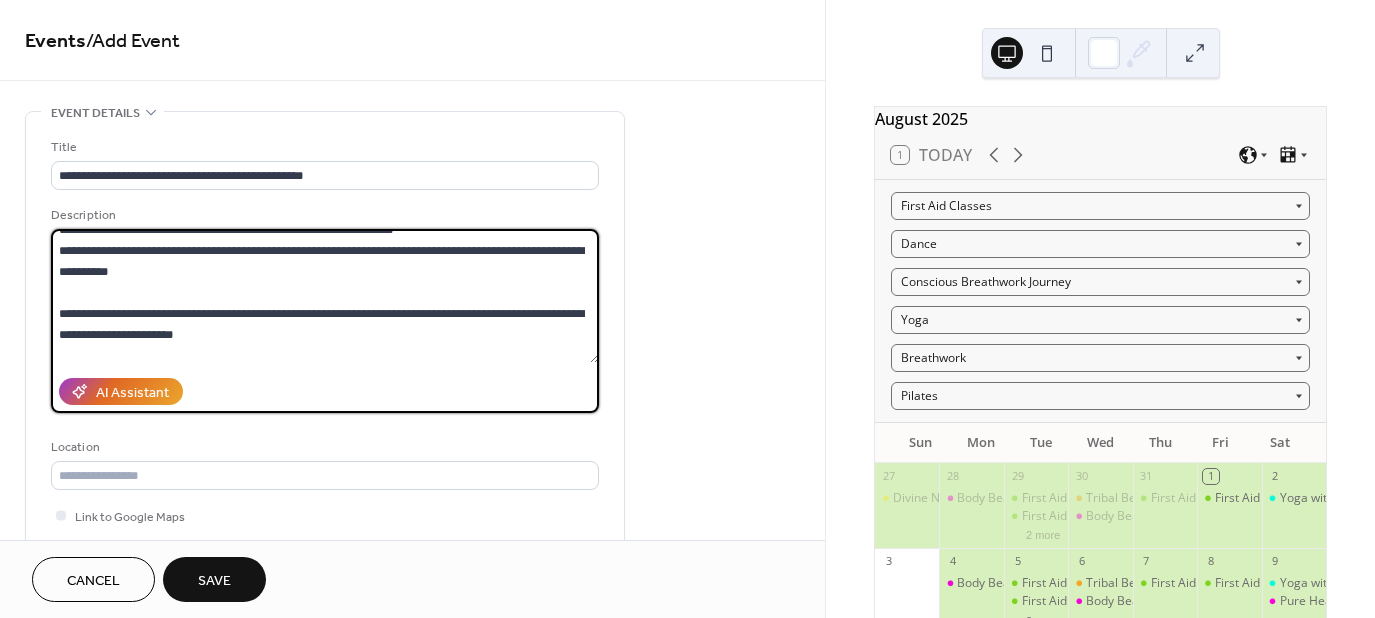 click at bounding box center (325, 296) 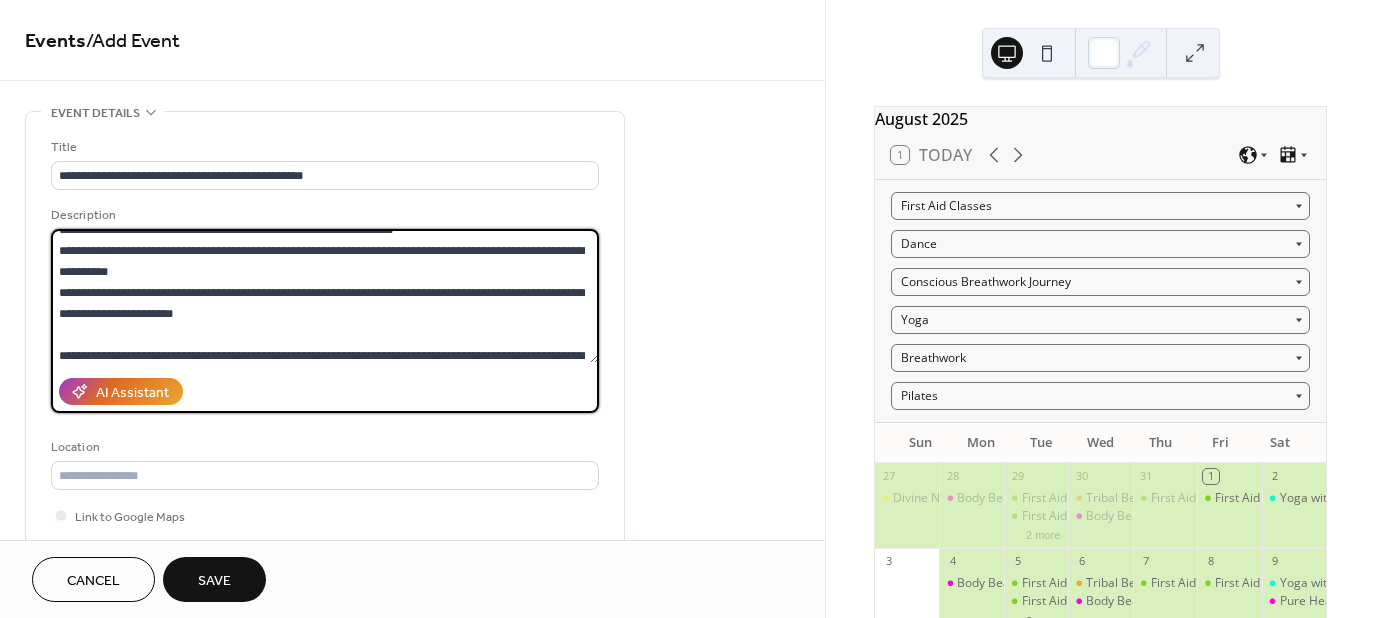 click at bounding box center (325, 296) 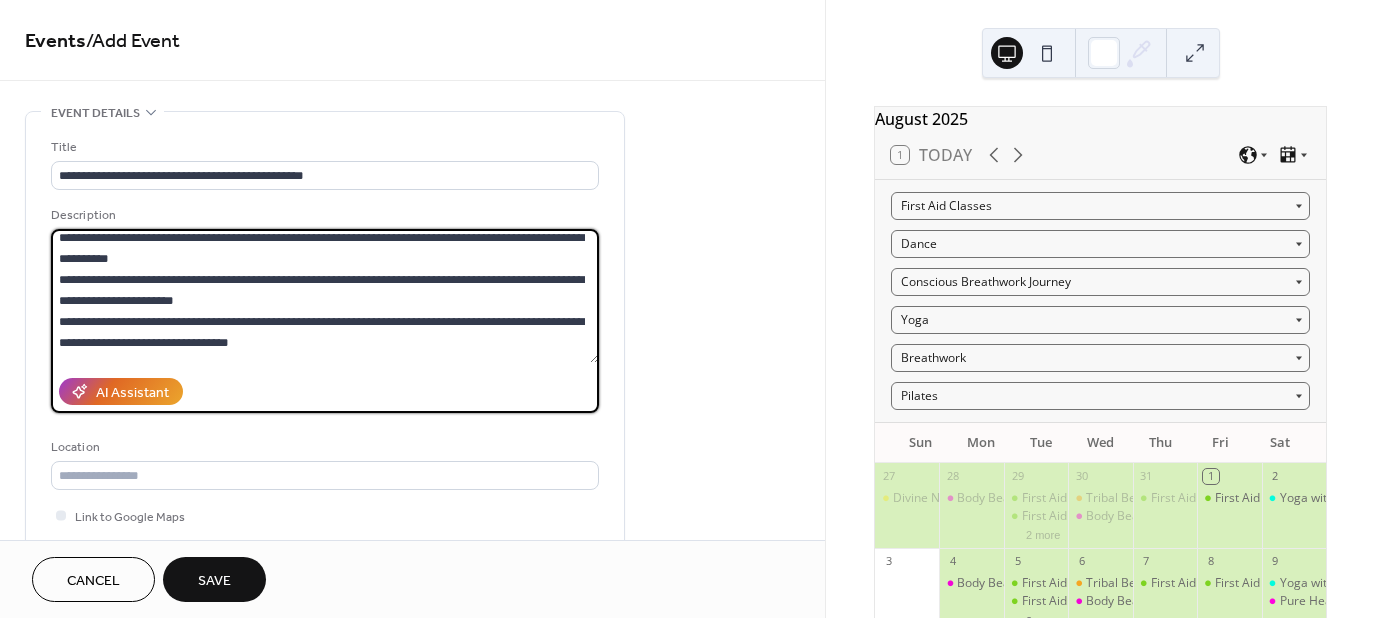 scroll, scrollTop: 556, scrollLeft: 0, axis: vertical 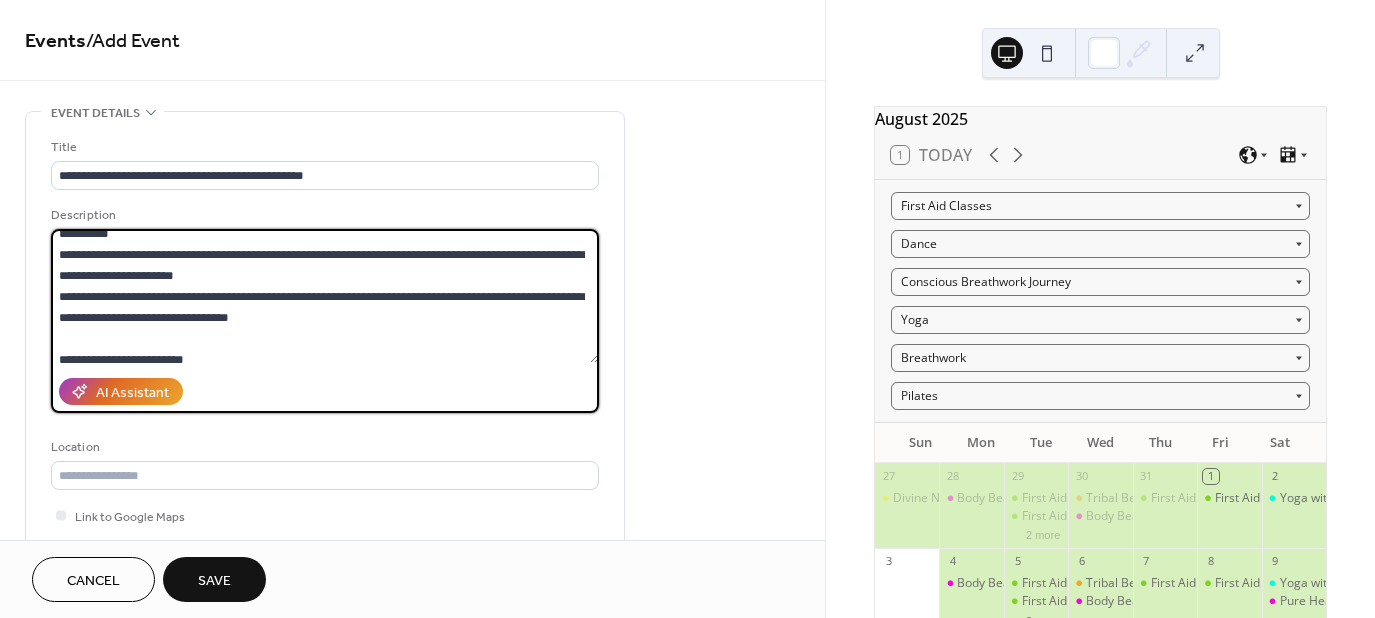 click at bounding box center (325, 296) 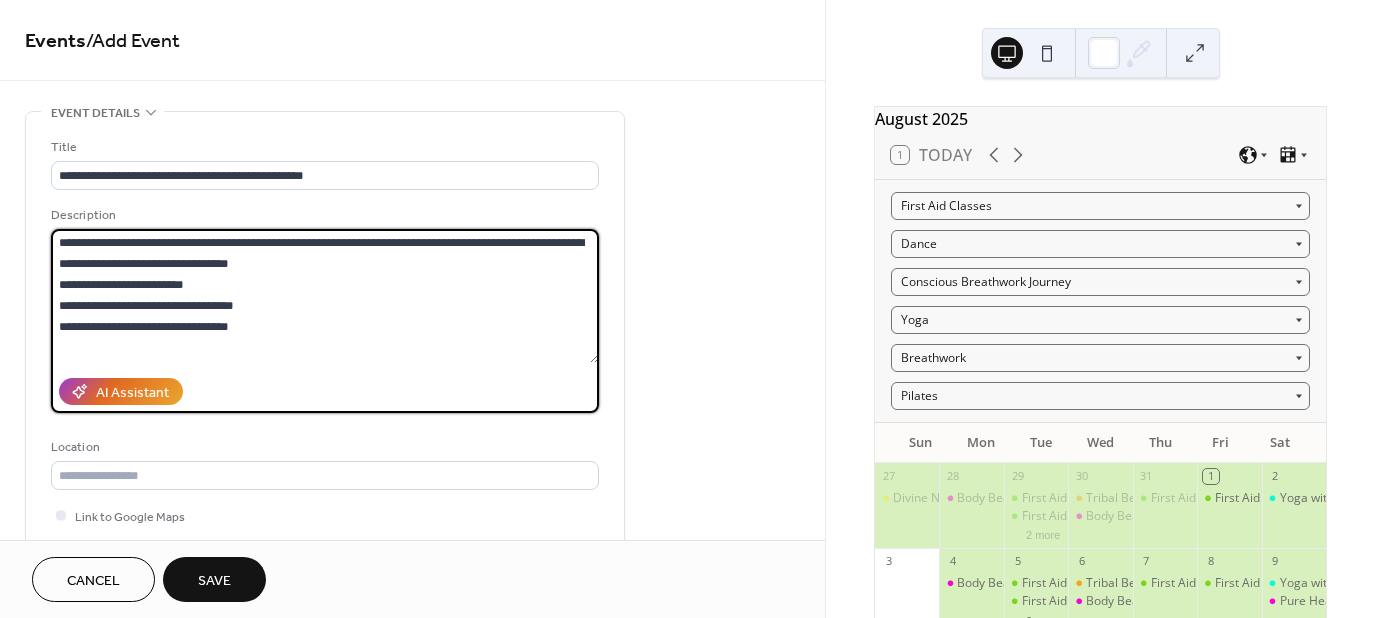 scroll, scrollTop: 622, scrollLeft: 0, axis: vertical 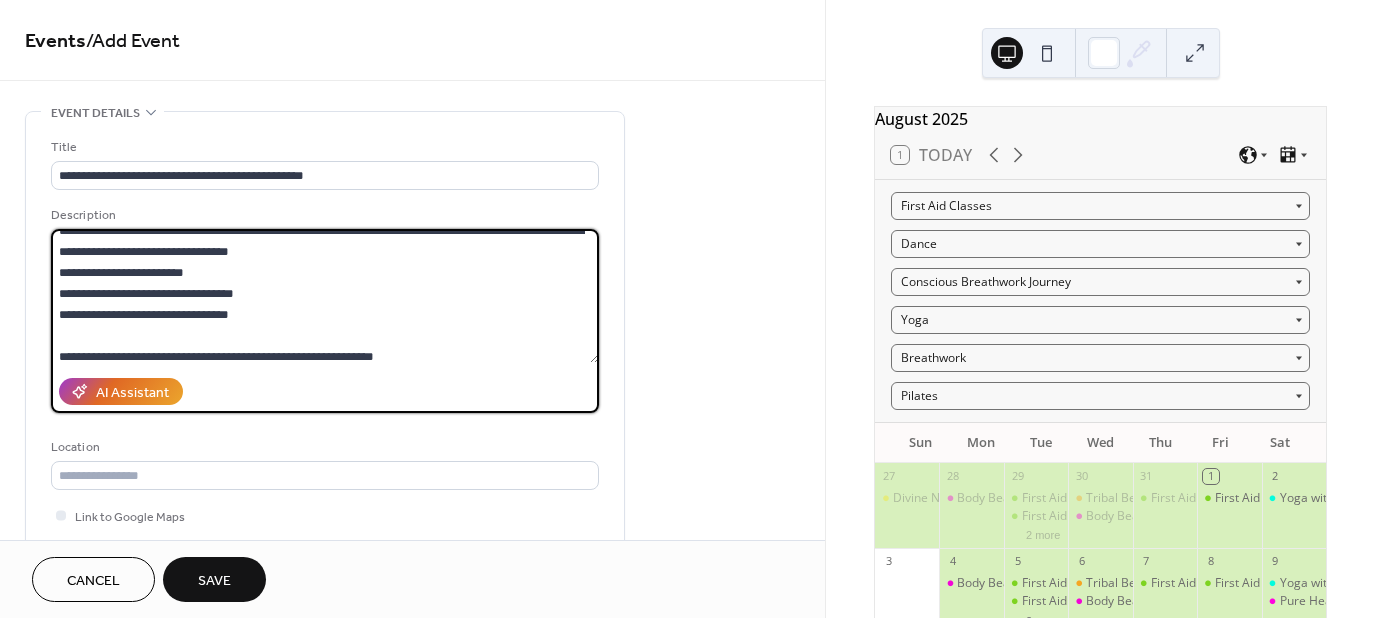 click at bounding box center [325, 296] 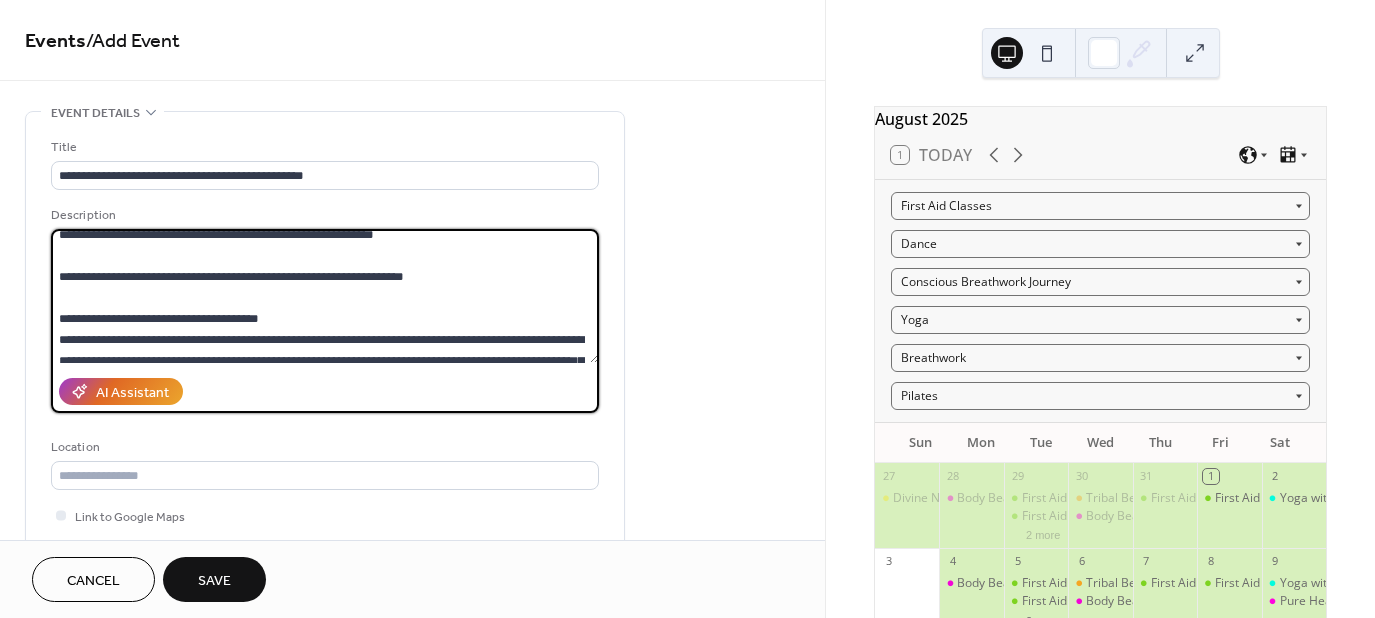 scroll, scrollTop: 712, scrollLeft: 0, axis: vertical 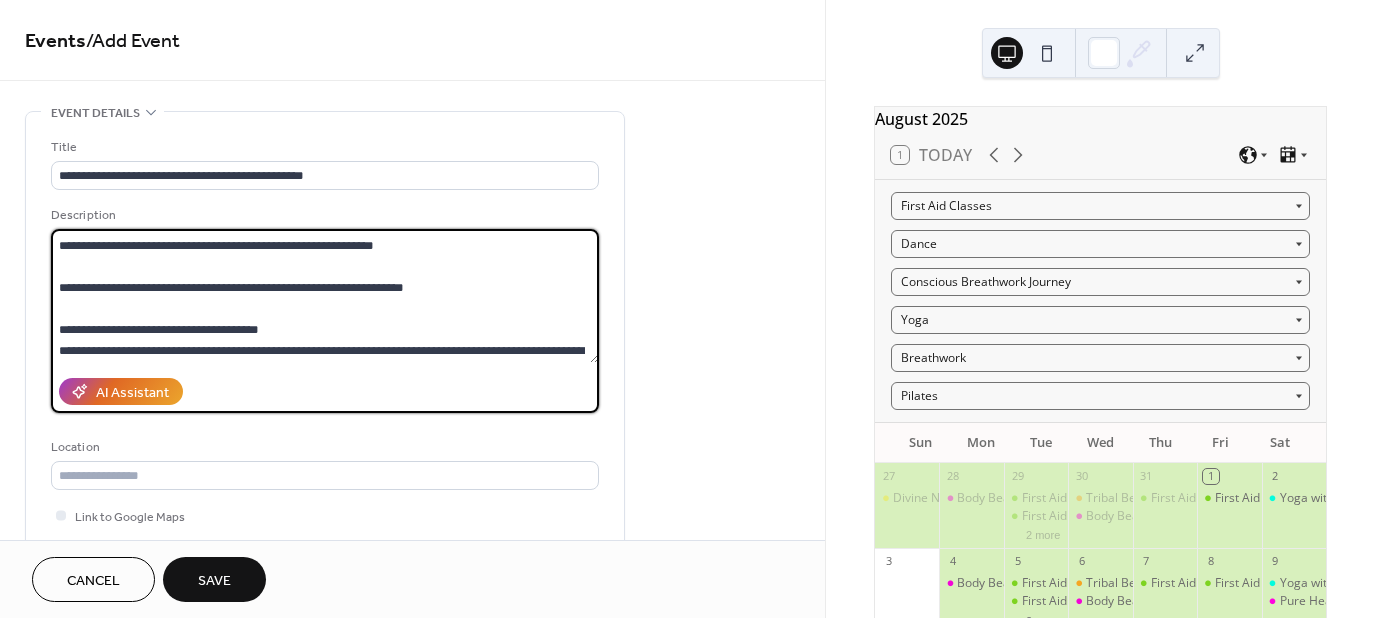 click at bounding box center [325, 296] 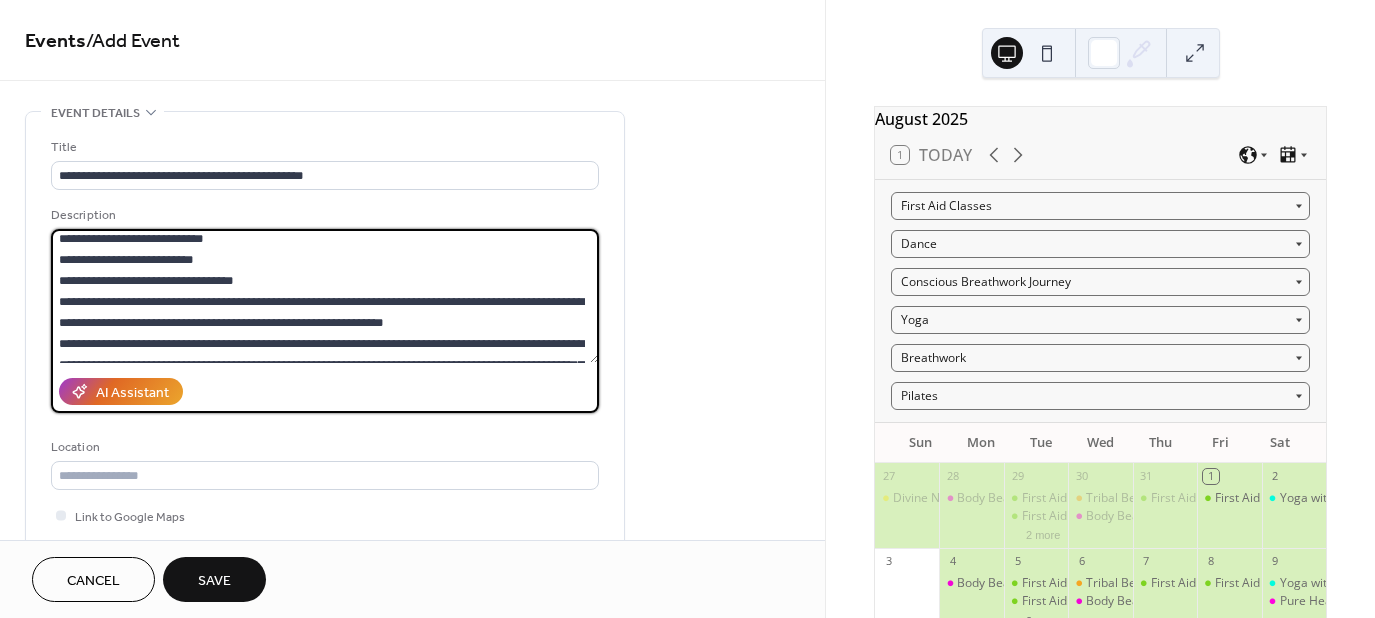 scroll, scrollTop: 0, scrollLeft: 0, axis: both 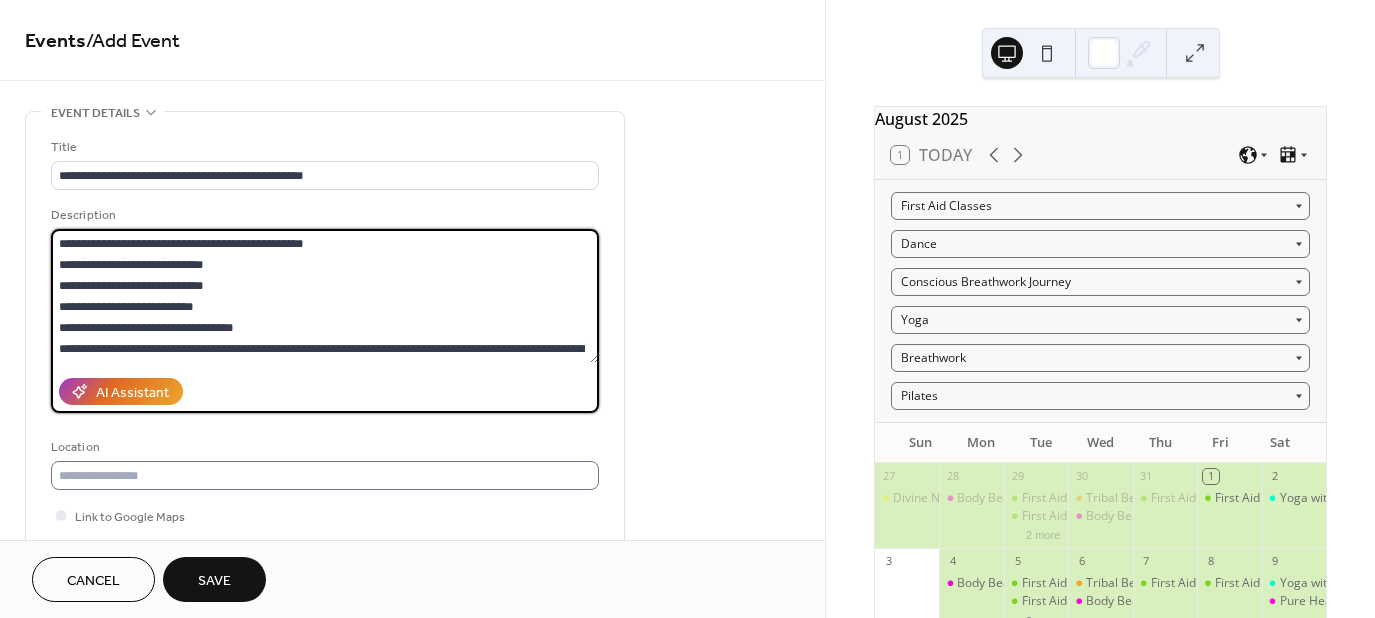 type on "**********" 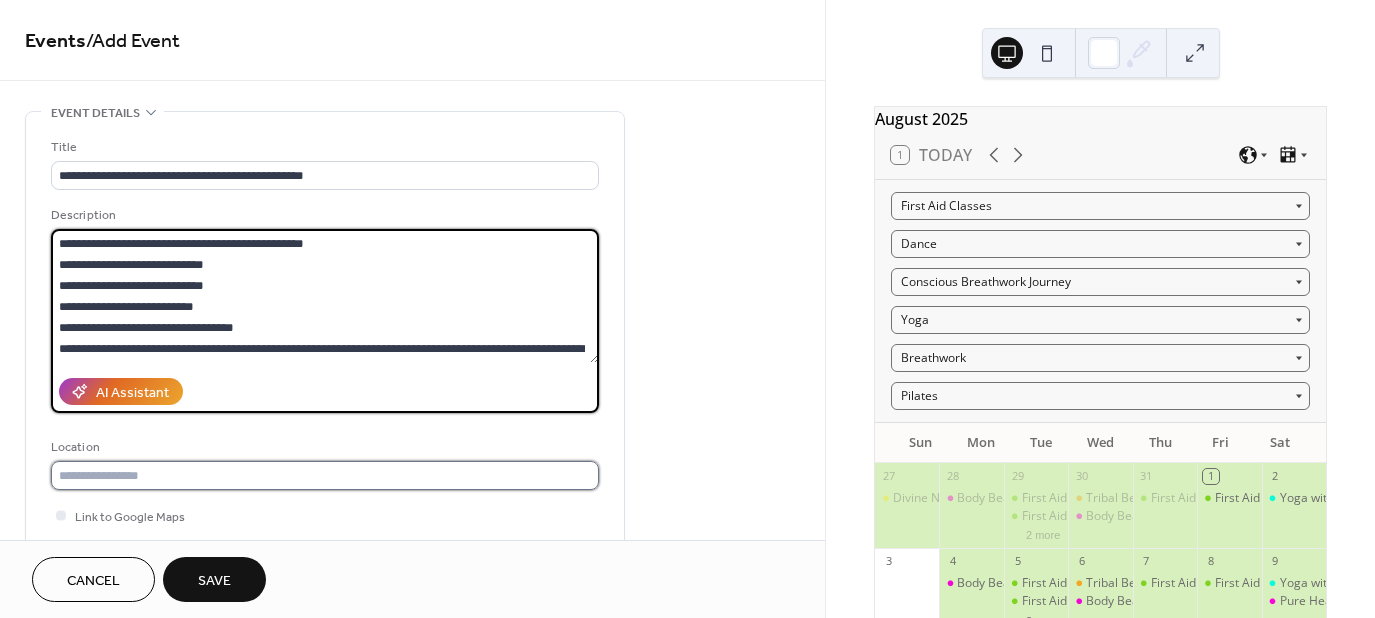 click at bounding box center [325, 475] 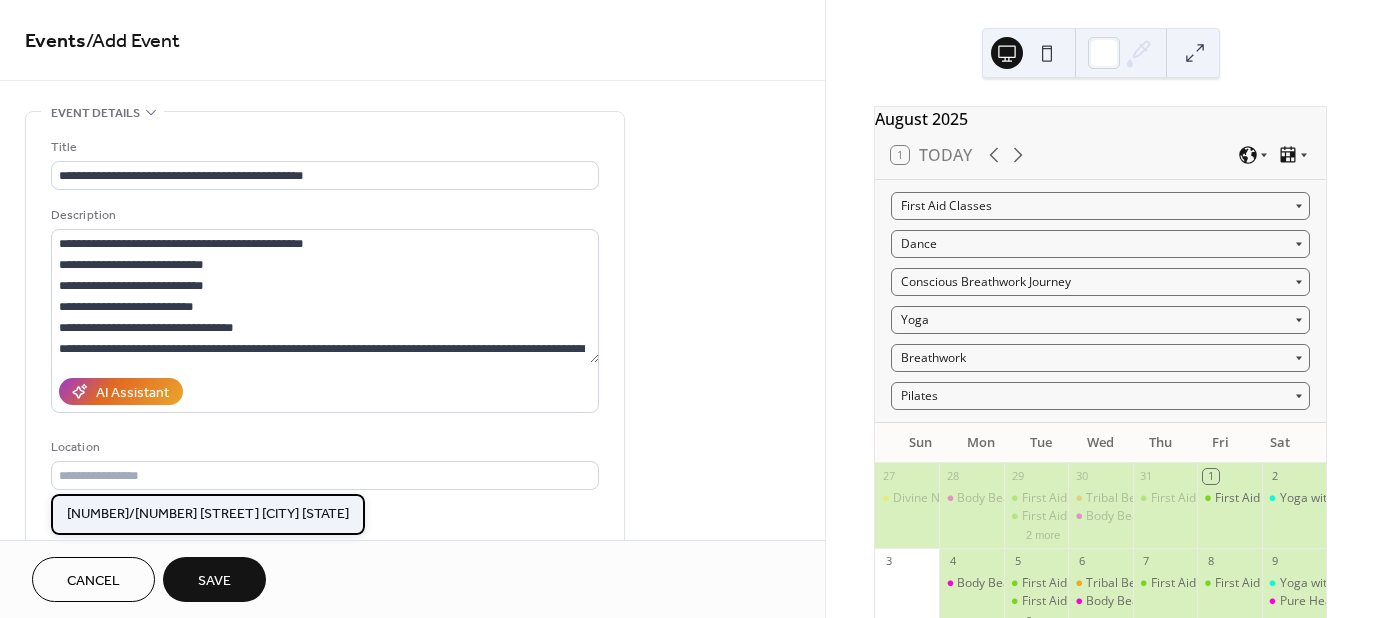 click on "1/455 Pacific Highway [ADDRESS]" at bounding box center (208, 513) 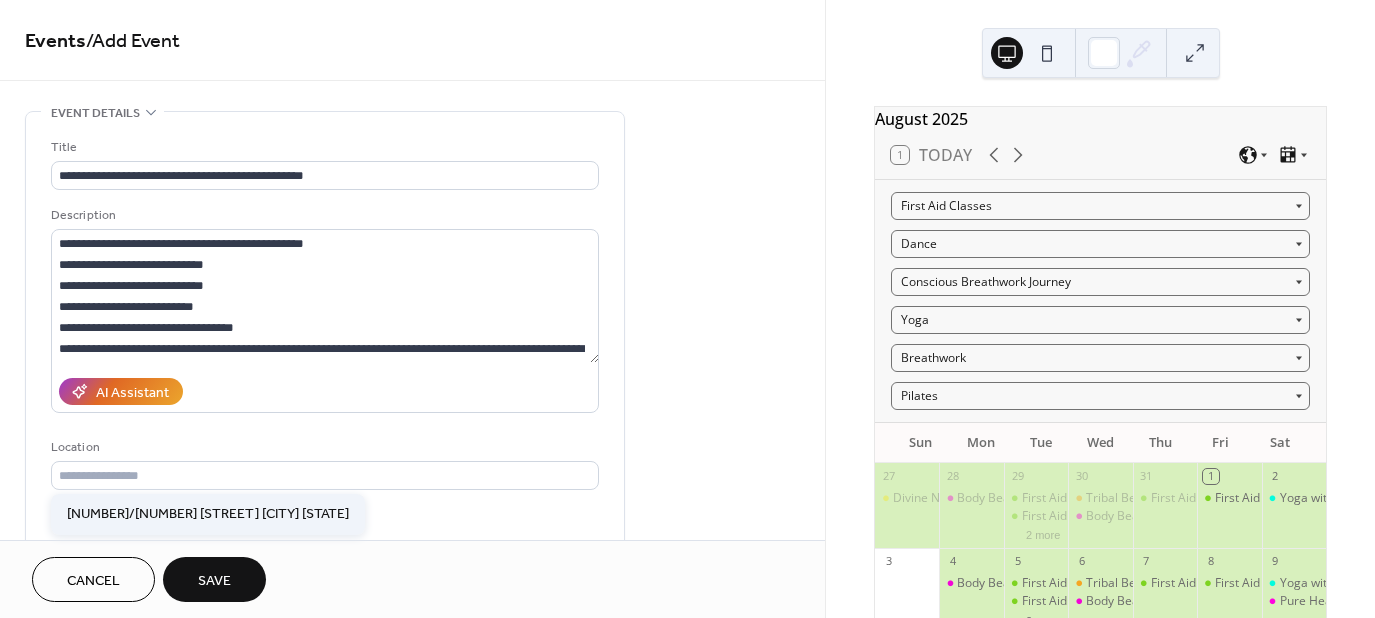 type on "**********" 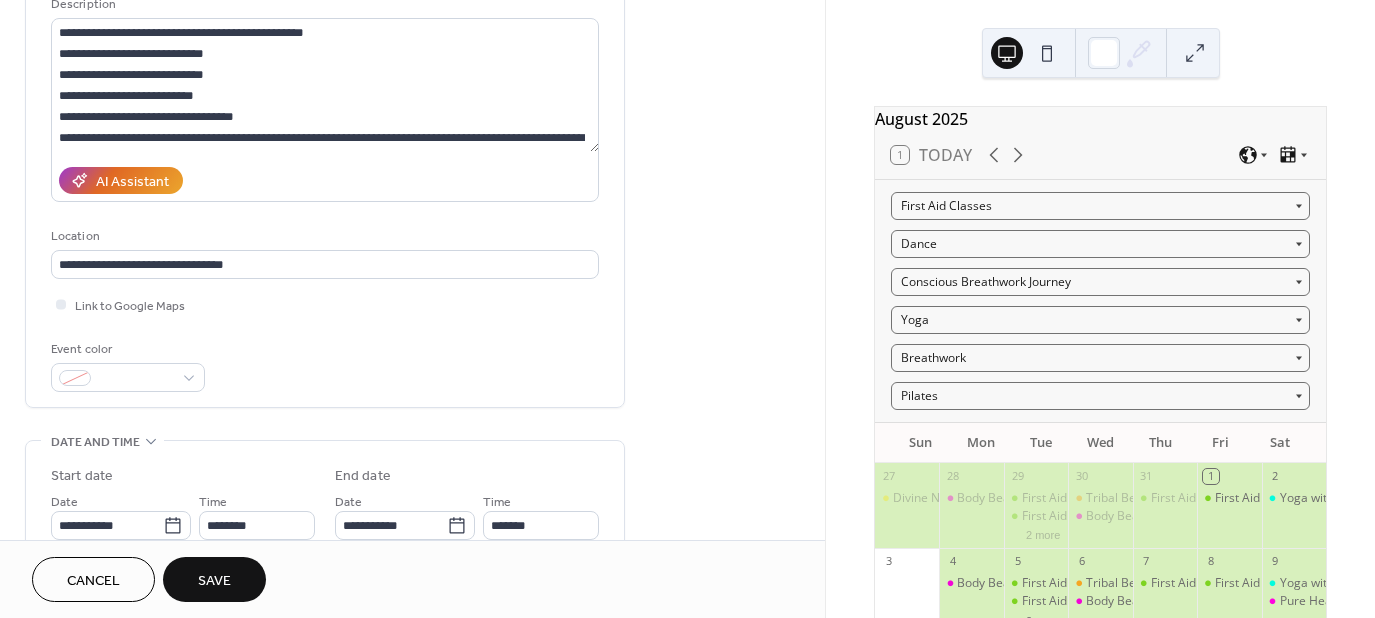 scroll, scrollTop: 224, scrollLeft: 0, axis: vertical 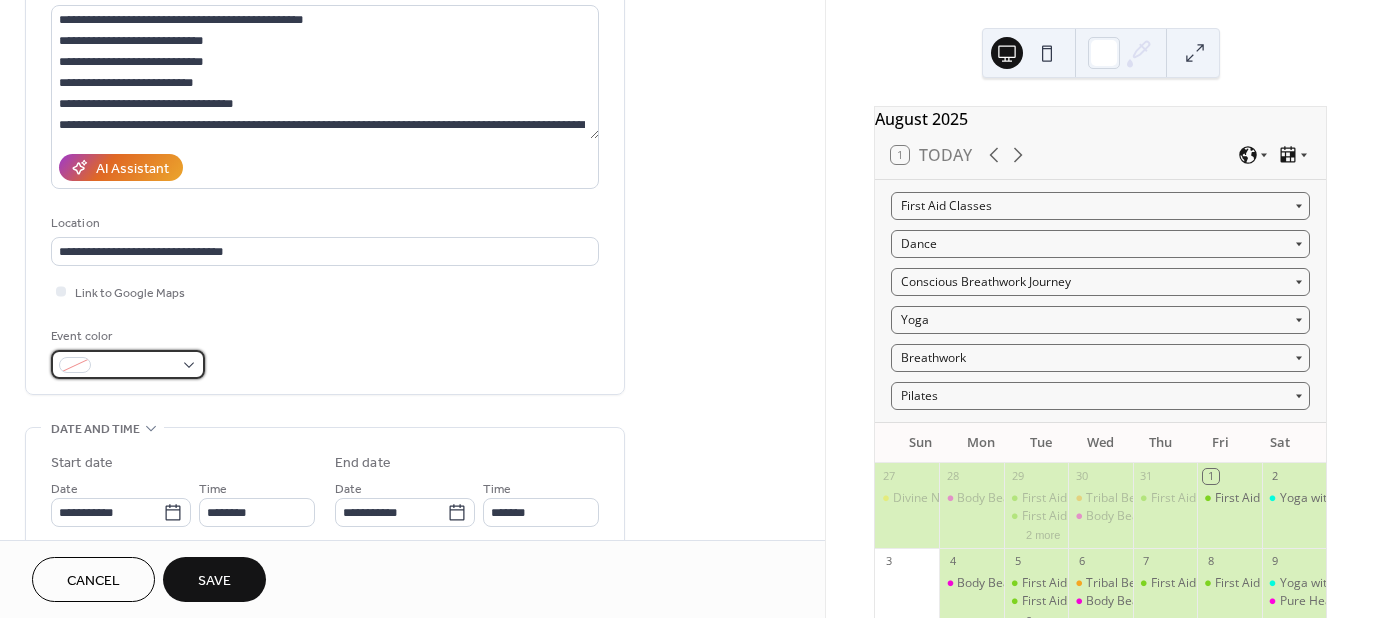 click at bounding box center (128, 364) 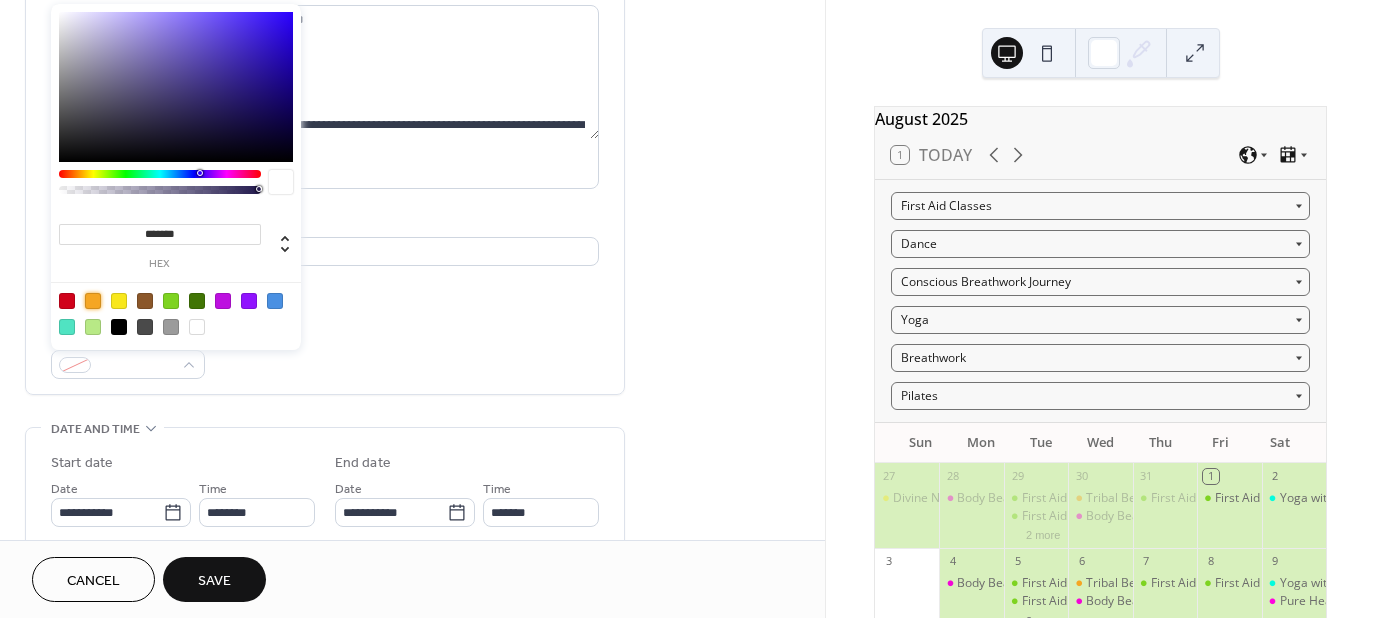 click at bounding box center (93, 301) 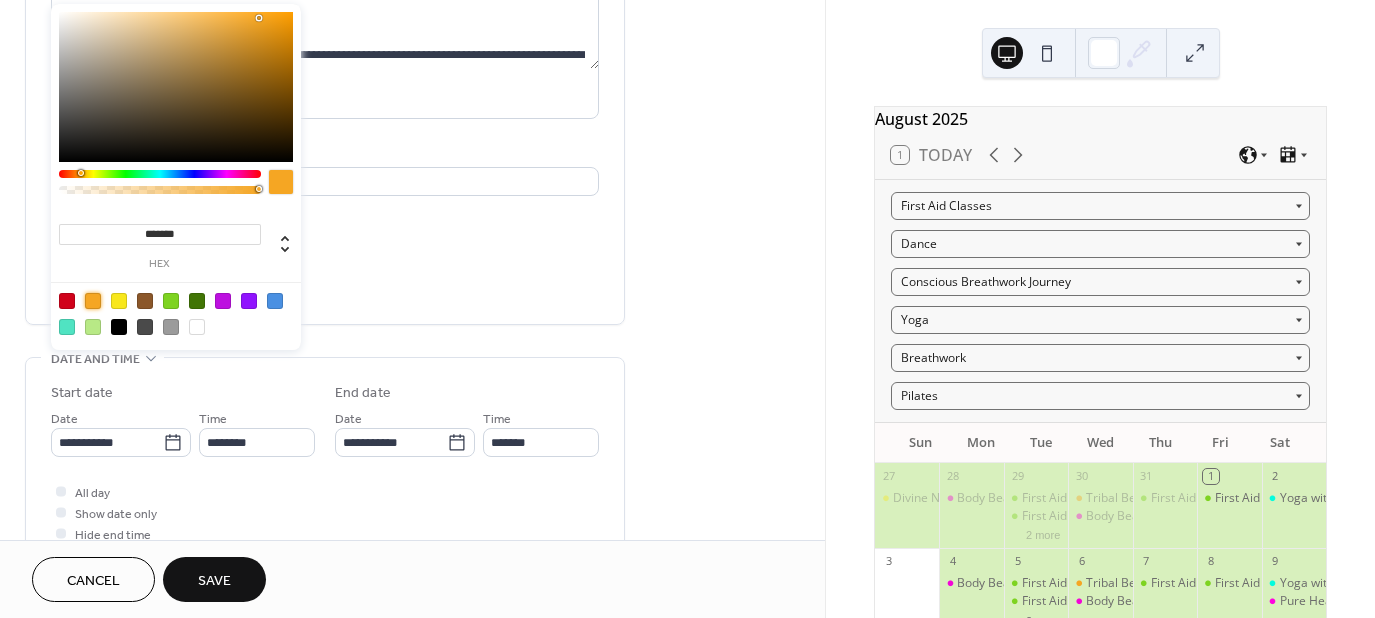 scroll, scrollTop: 300, scrollLeft: 0, axis: vertical 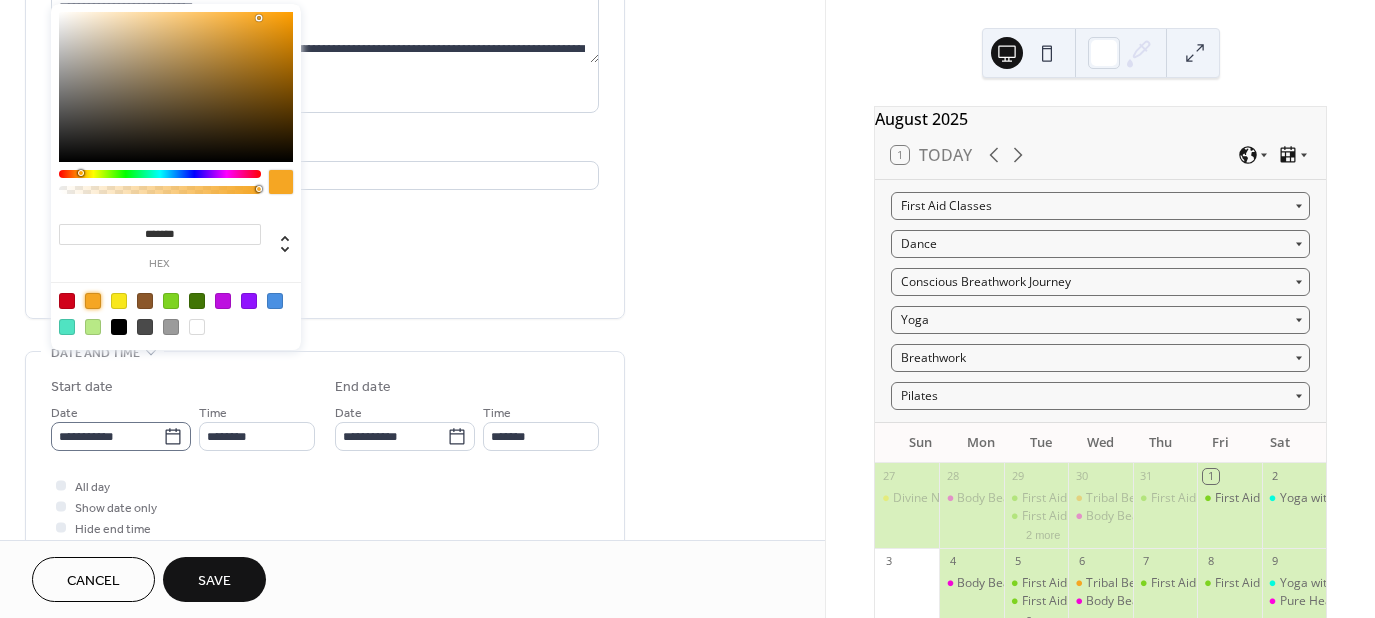 click 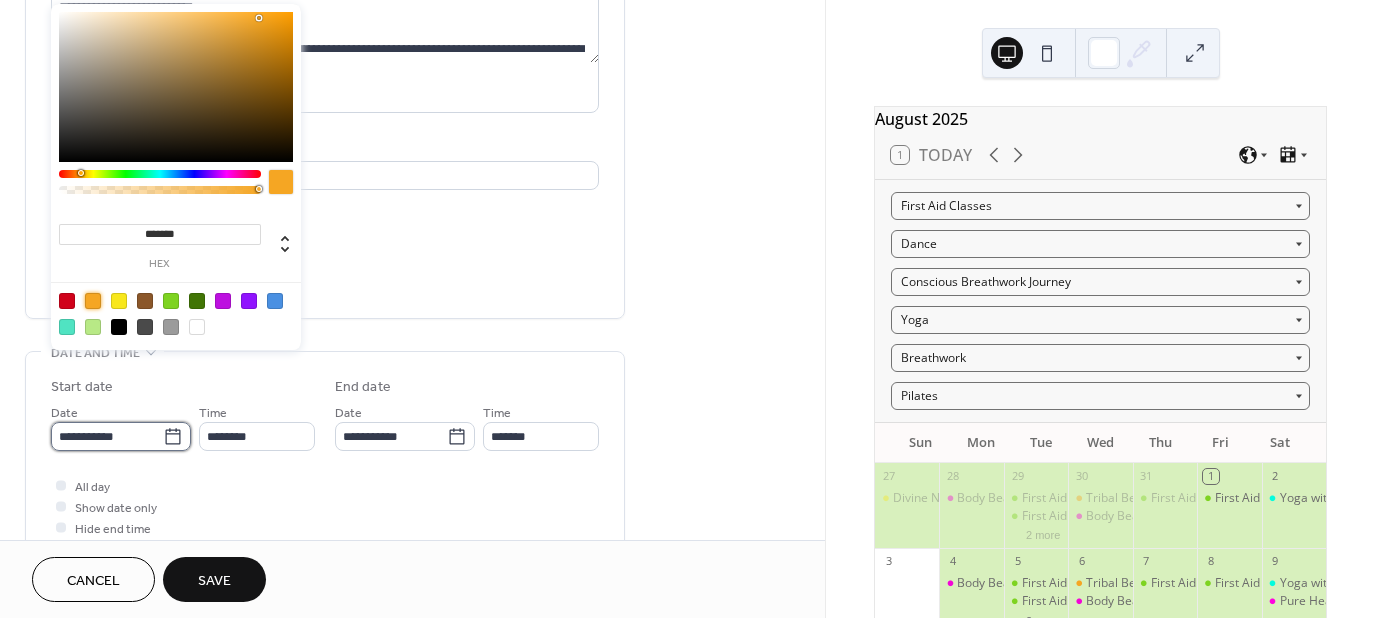 click on "**********" at bounding box center (107, 436) 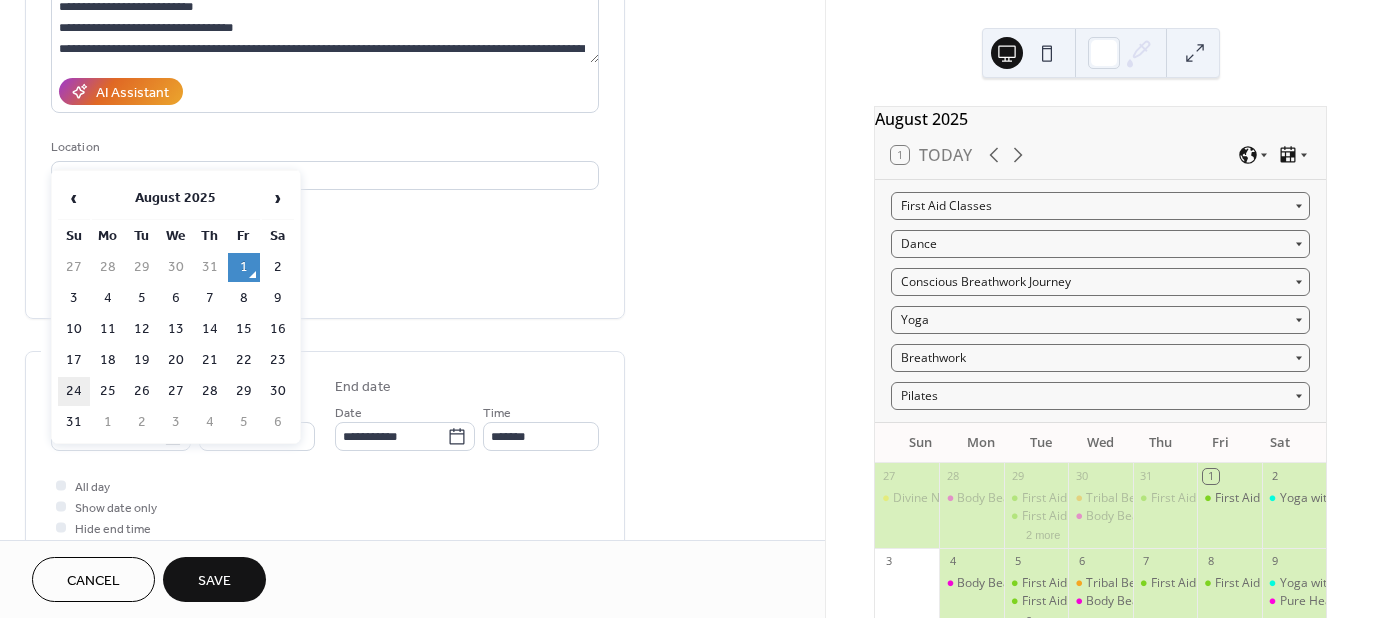 click on "24" at bounding box center [74, 391] 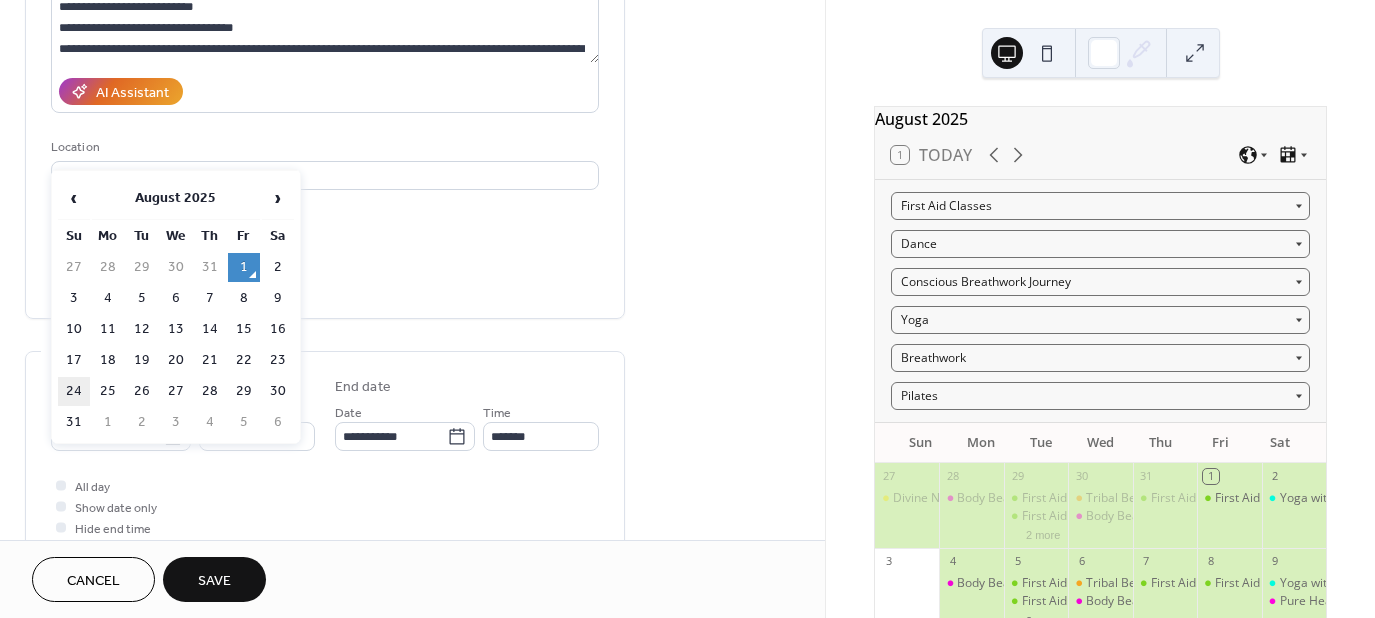 type on "**********" 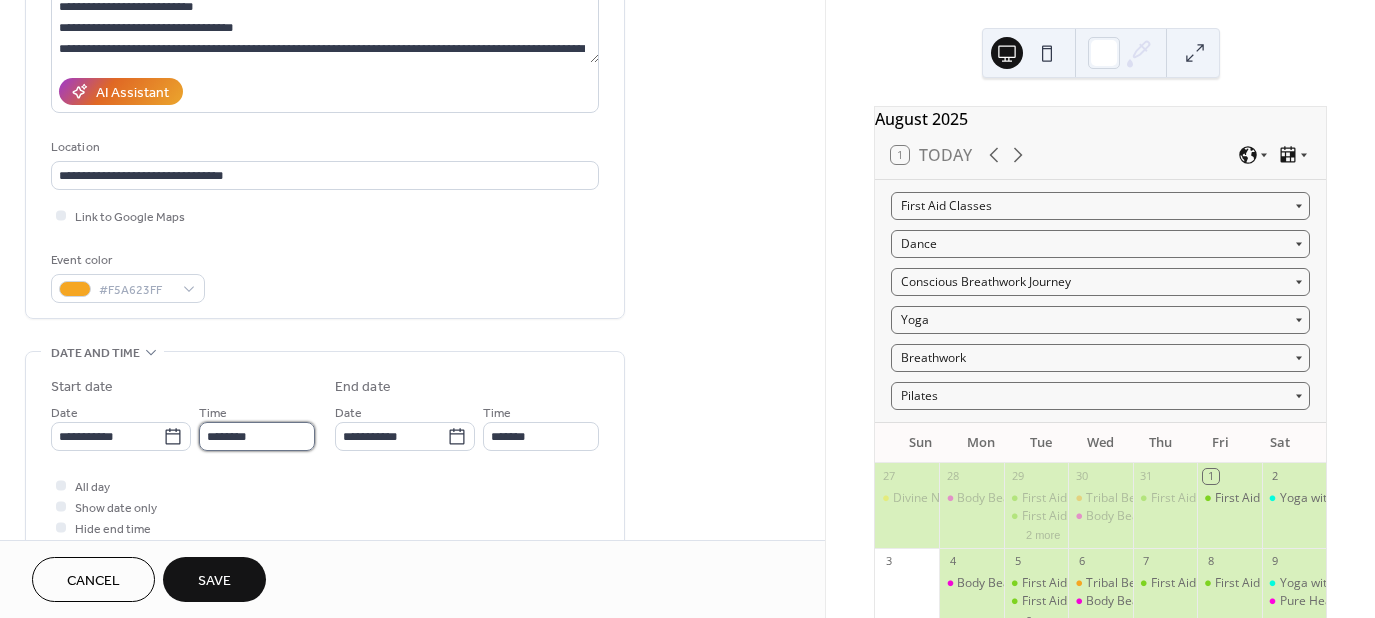 click on "********" at bounding box center (257, 436) 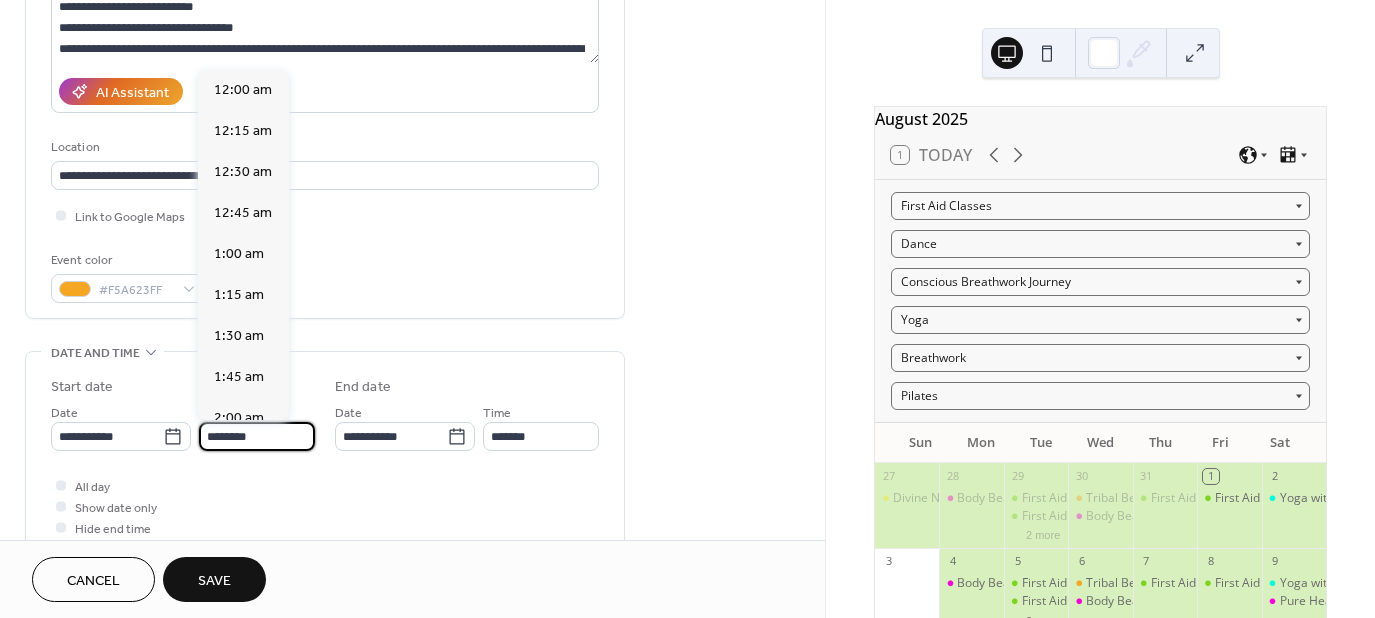 scroll, scrollTop: 1968, scrollLeft: 0, axis: vertical 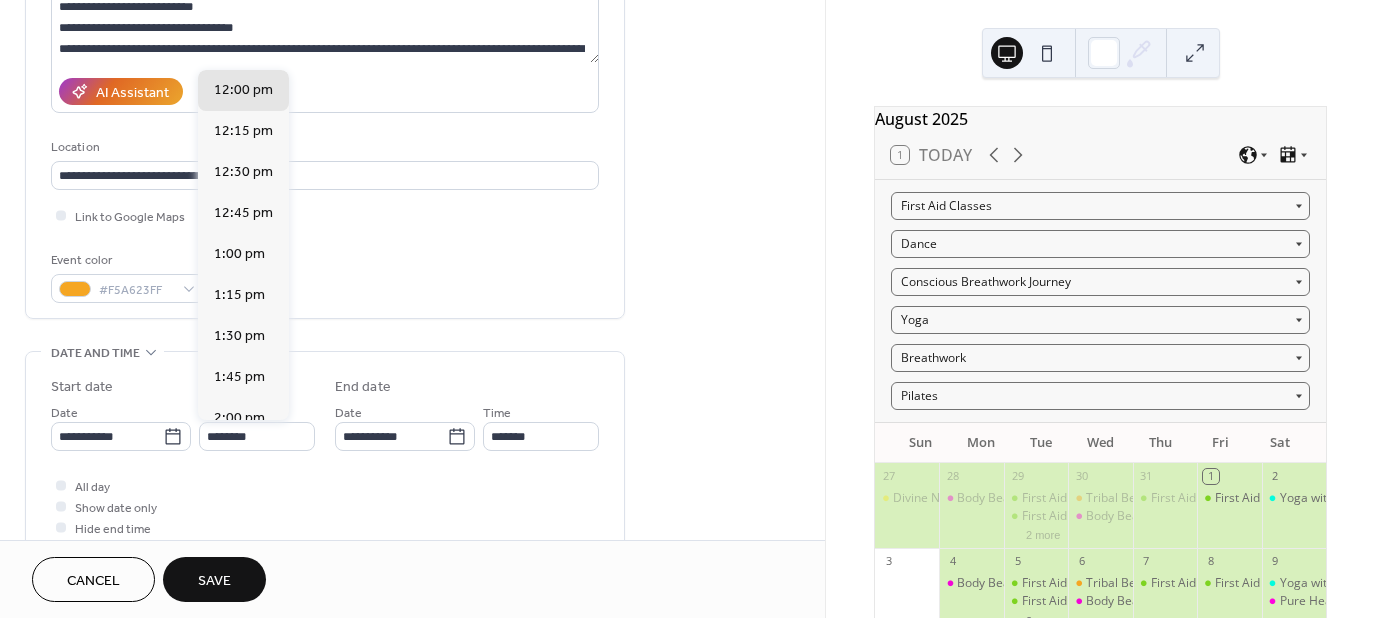 drag, startPoint x: 291, startPoint y: 268, endPoint x: 290, endPoint y: 244, distance: 24.020824 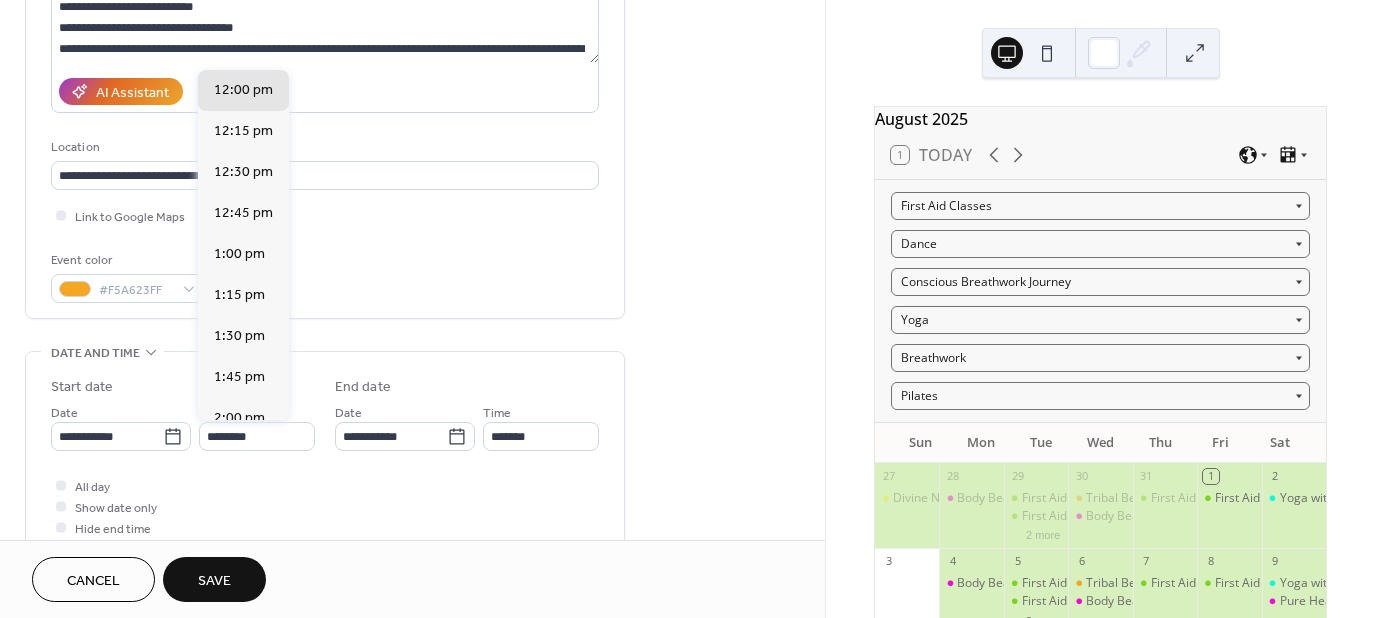 click on "12:00 am 12:15 am 12:30 am 12:45 am 1:00 am 1:15 am 1:30 am 1:45 am 2:00 am 2:15 am 2:30 am 2:45 am 3:00 am 3:15 am 3:30 am 3:45 am 4:00 am 4:15 am 4:30 am 4:45 am 5:00 am 5:15 am 5:30 am 5:45 am 6:00 am 6:15 am 6:30 am 6:45 am 7:00 am 7:15 am 7:30 am 7:45 am 8:00 am 8:15 am 8:30 am 8:45 am 9:00 am 9:15 am 9:30 am 9:45 am 10:00 am 10:15 am 10:30 am 10:45 am 11:00 am 11:15 am 11:30 am 11:45 am 12:00 pm 12:15 pm 12:30 pm 12:45 pm 1:00 pm 1:15 pm 1:30 pm 1:45 pm 2:00 pm 2:15 pm 2:30 pm 2:45 pm 3:00 pm 3:15 pm 3:30 pm 3:45 pm 4:00 pm 4:15 pm 4:30 pm 4:45 pm 5:00 pm 5:15 pm 5:30 pm 5:45 pm 6:00 pm 6:15 pm 6:30 pm 6:45 pm 7:00 pm 7:15 pm 7:30 pm 7:45 pm 8:00 pm 8:15 pm 8:30 pm 8:45 pm 9:00 pm 9:15 pm 9:30 pm 9:45 pm 10:00 pm 10:15 pm 10:30 pm 10:45 pm 11:00 pm 11:15 pm 11:30 pm 11:45 pm" at bounding box center (243, 245) 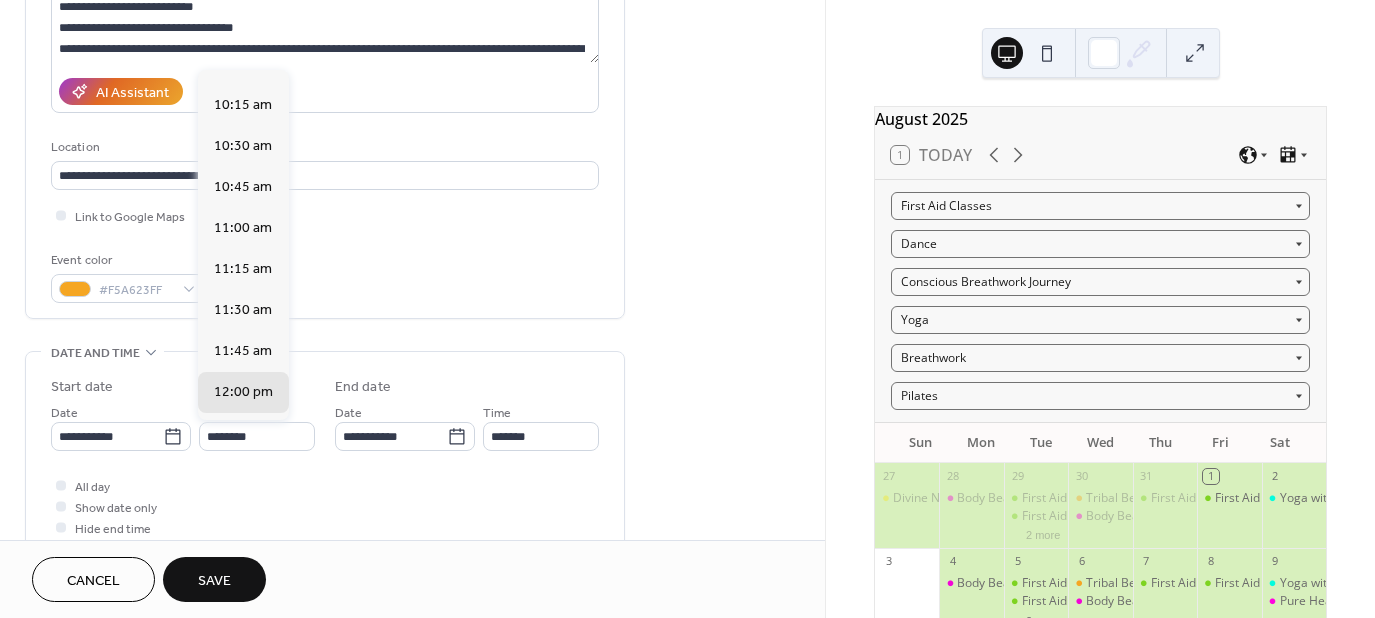scroll, scrollTop: 1459, scrollLeft: 0, axis: vertical 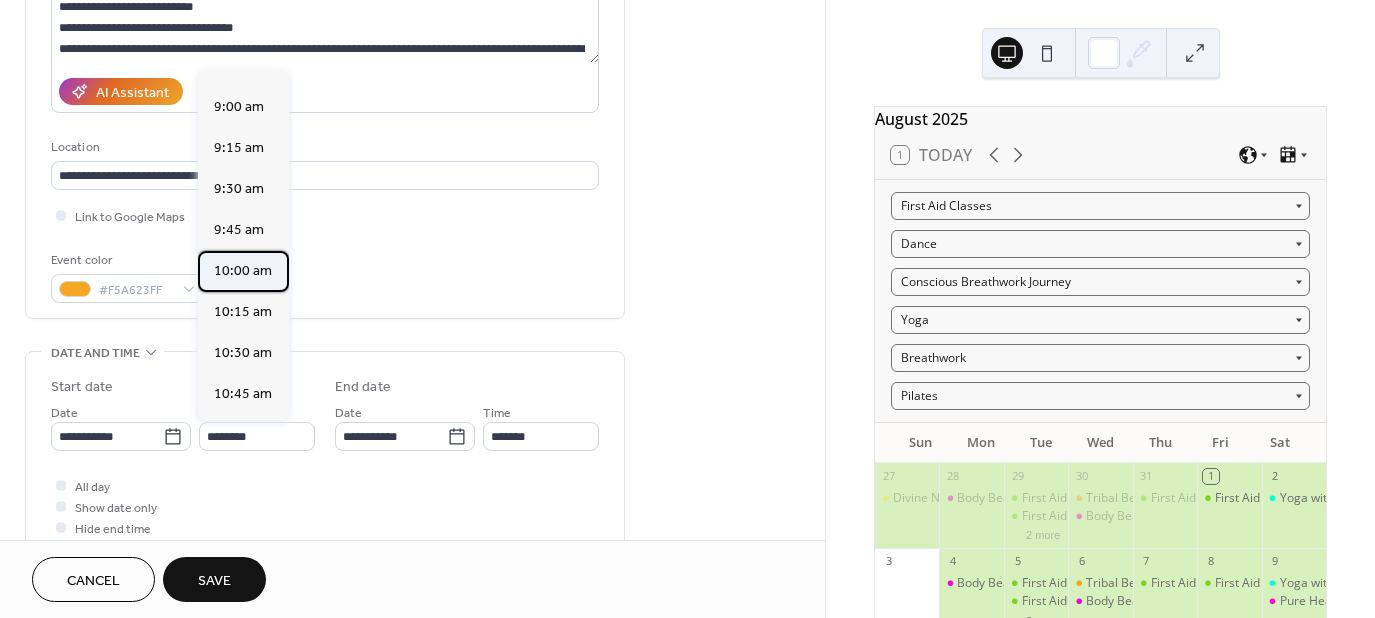 click on "10:00 am" at bounding box center [243, 271] 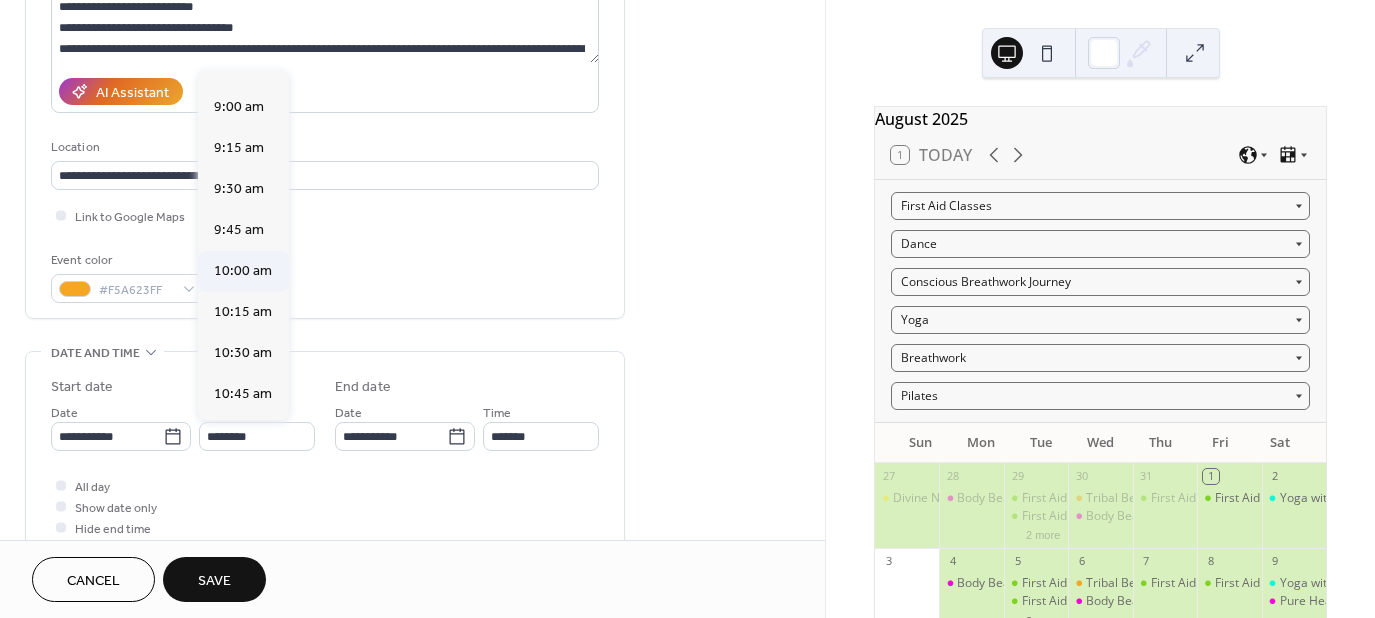type on "********" 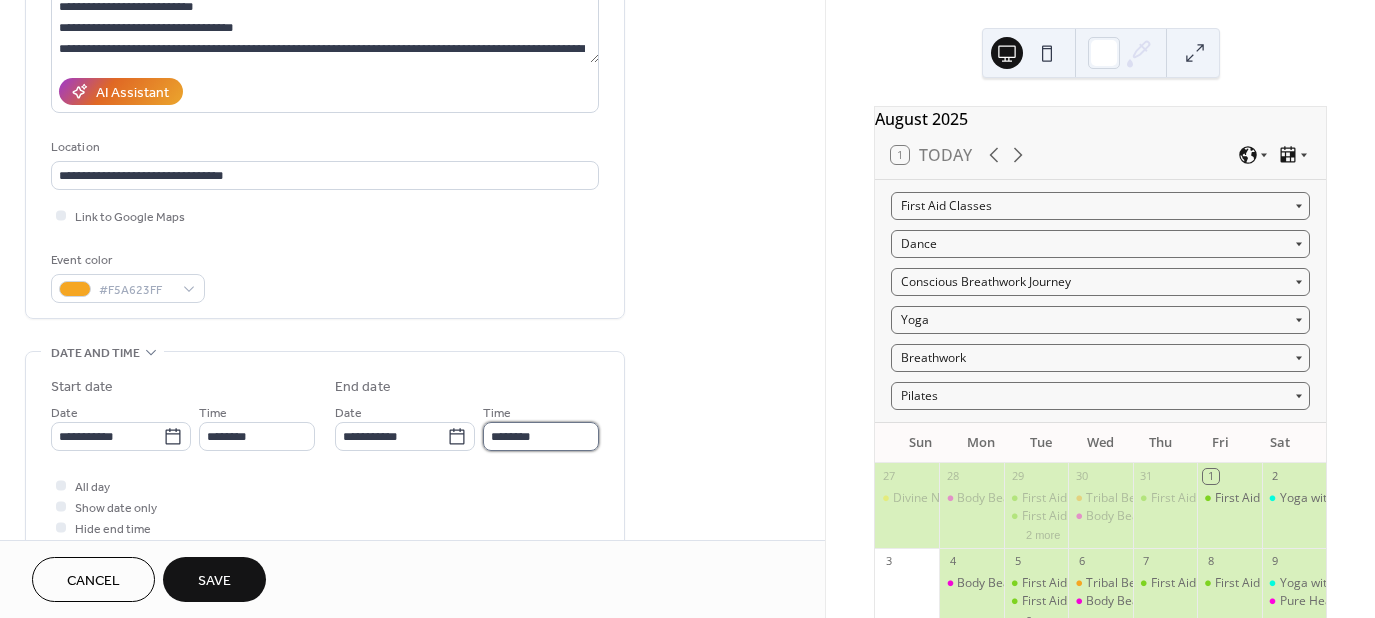 click on "********" at bounding box center (541, 436) 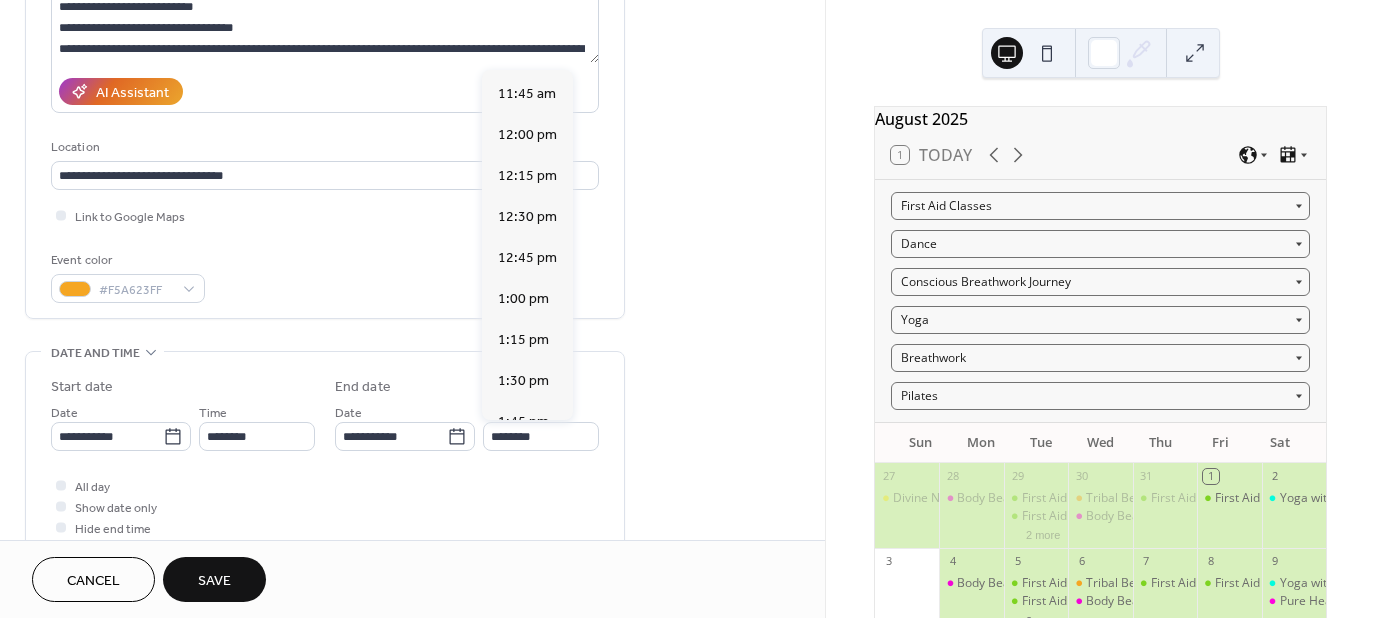 scroll, scrollTop: 294, scrollLeft: 0, axis: vertical 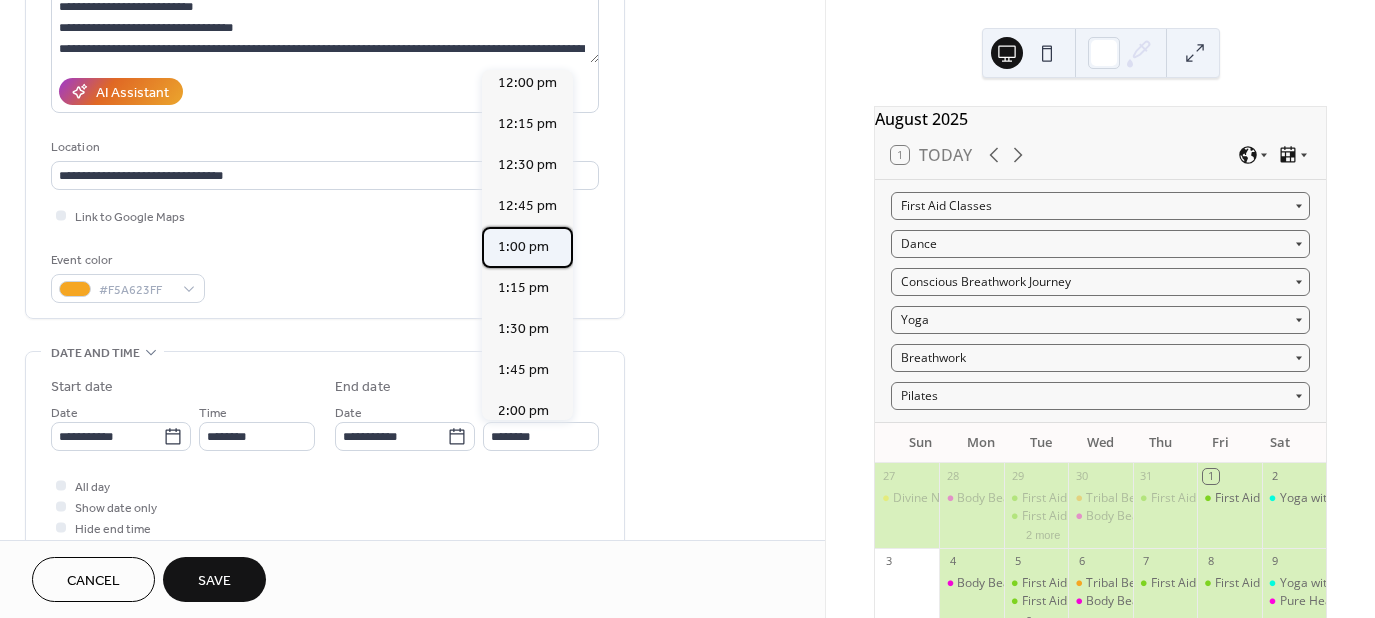 click on "1:00 pm" at bounding box center [523, 247] 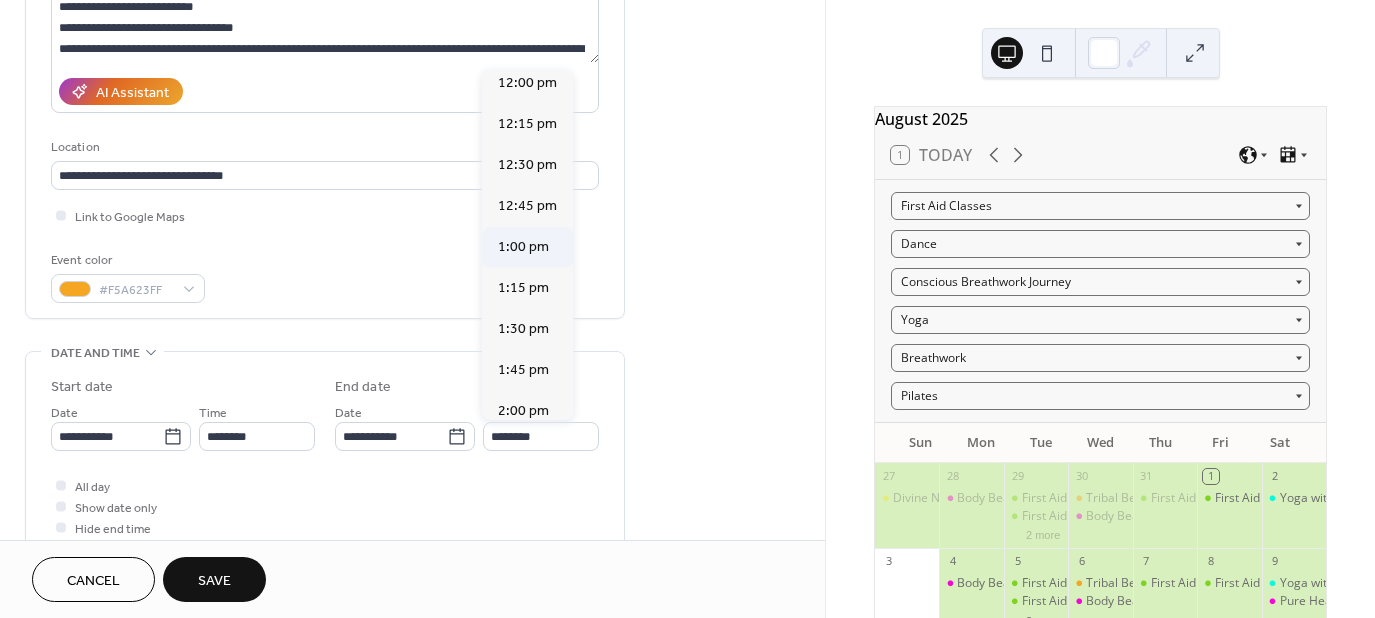type on "*******" 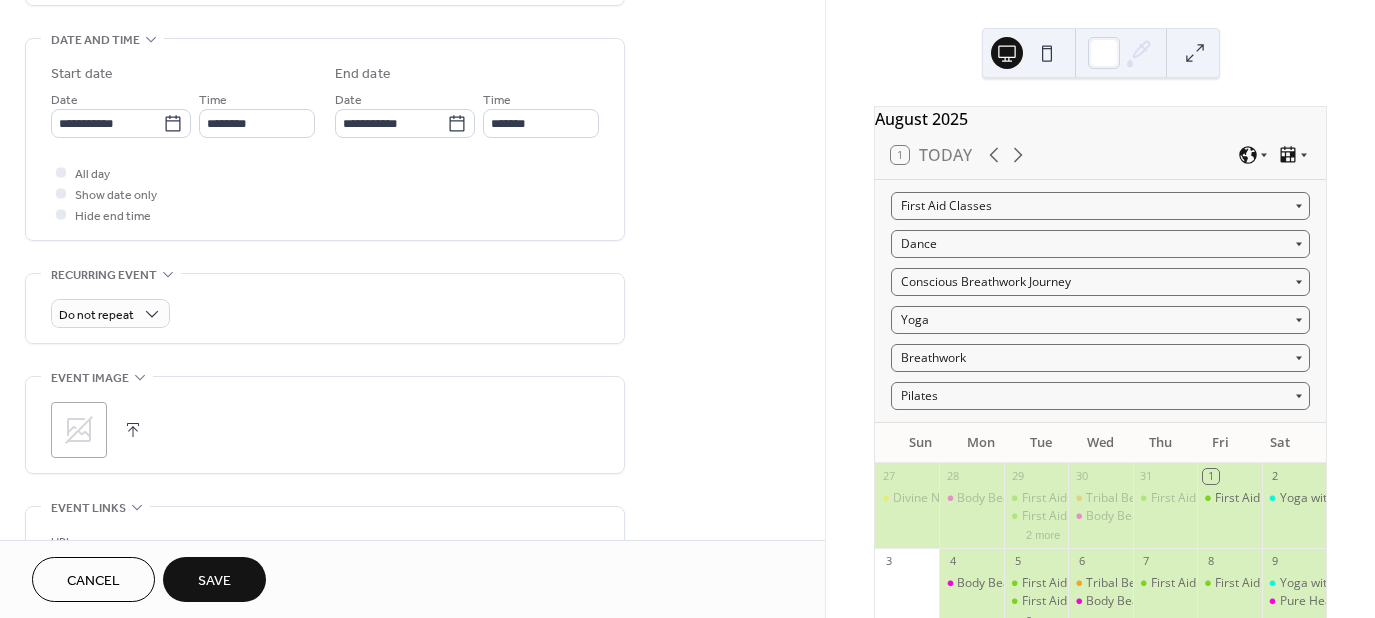 scroll, scrollTop: 644, scrollLeft: 0, axis: vertical 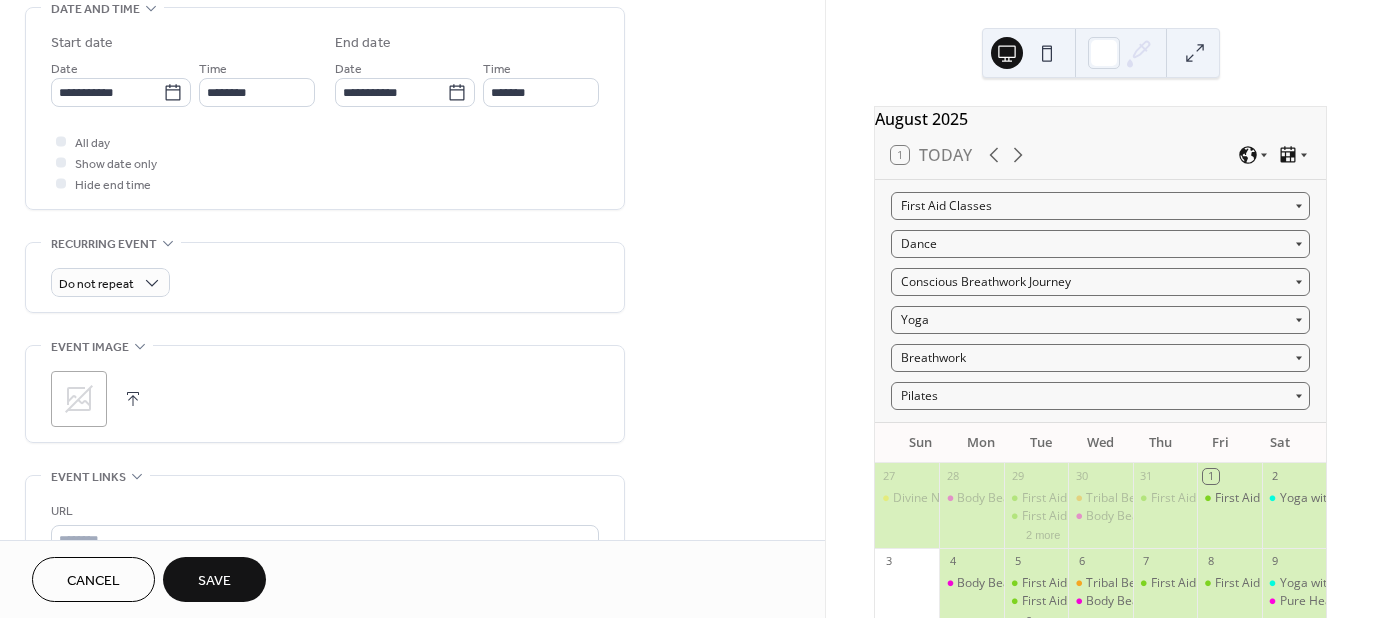 click 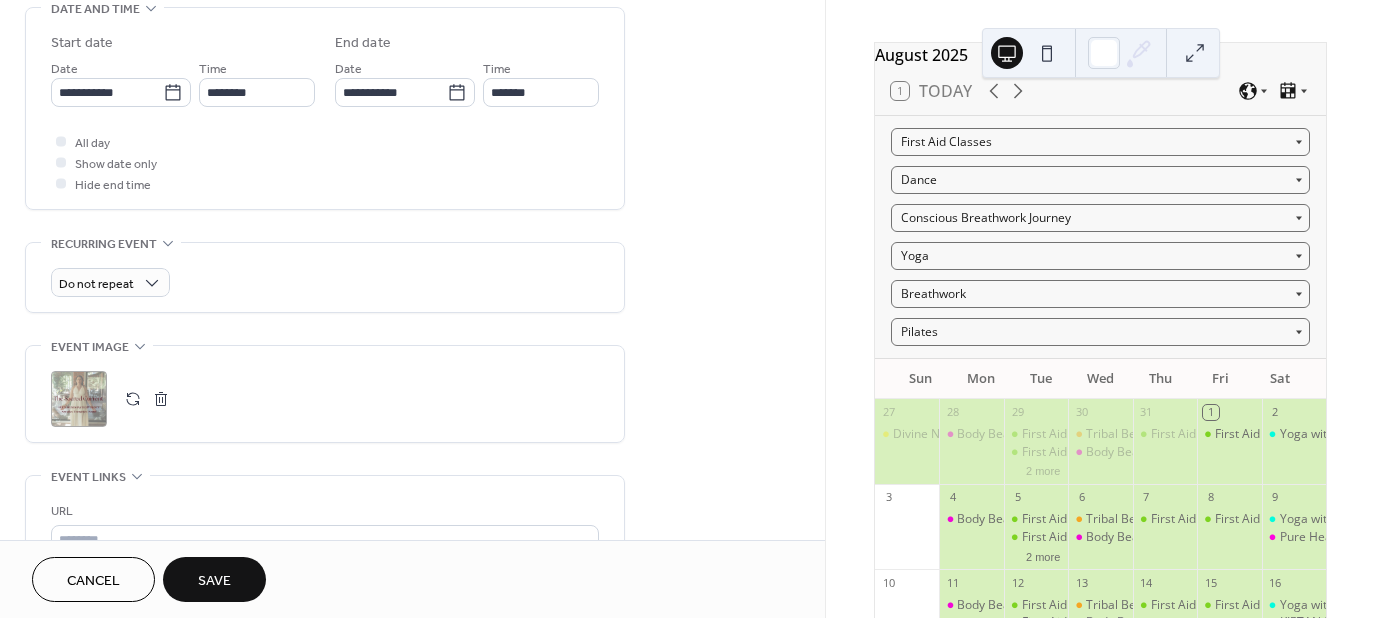 scroll, scrollTop: 72, scrollLeft: 0, axis: vertical 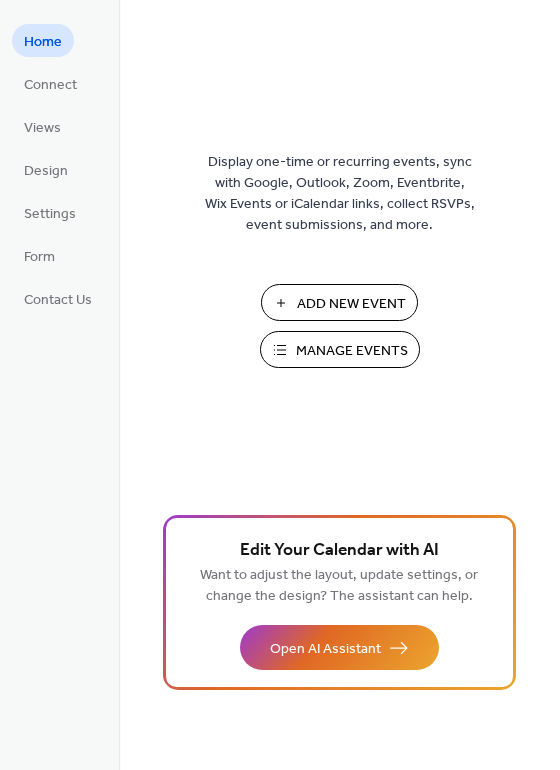 click on "Add New Event" at bounding box center (351, 304) 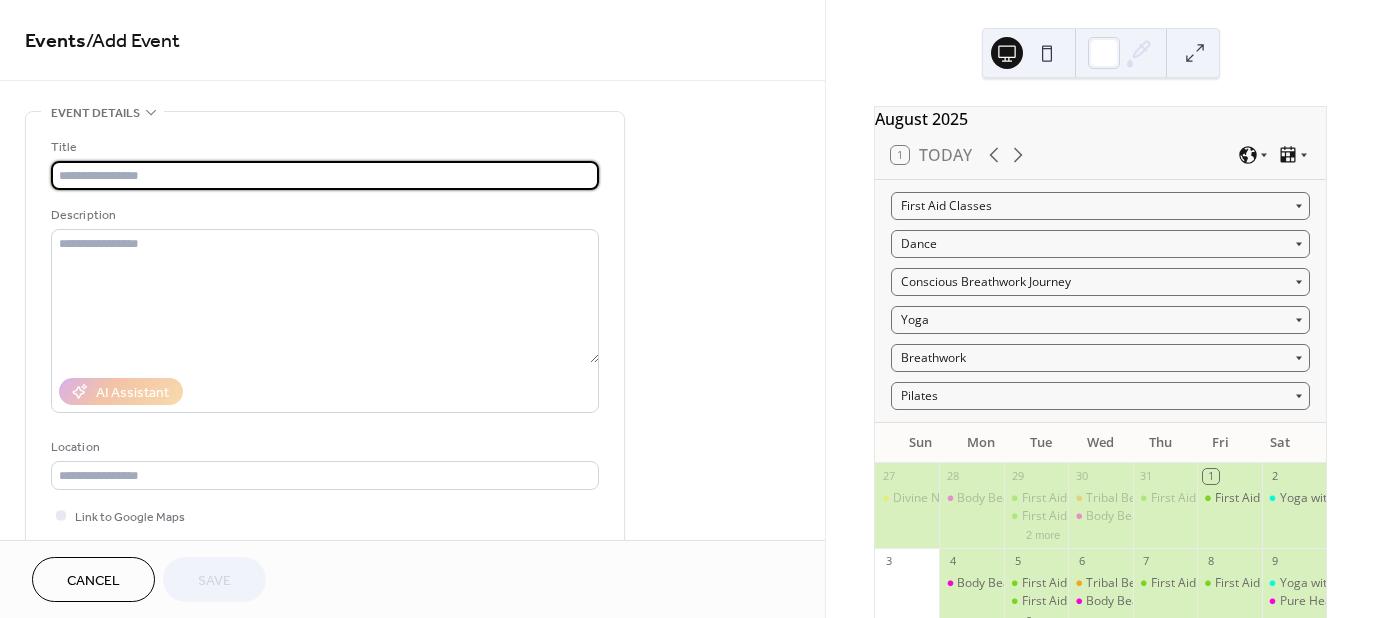 scroll, scrollTop: 0, scrollLeft: 0, axis: both 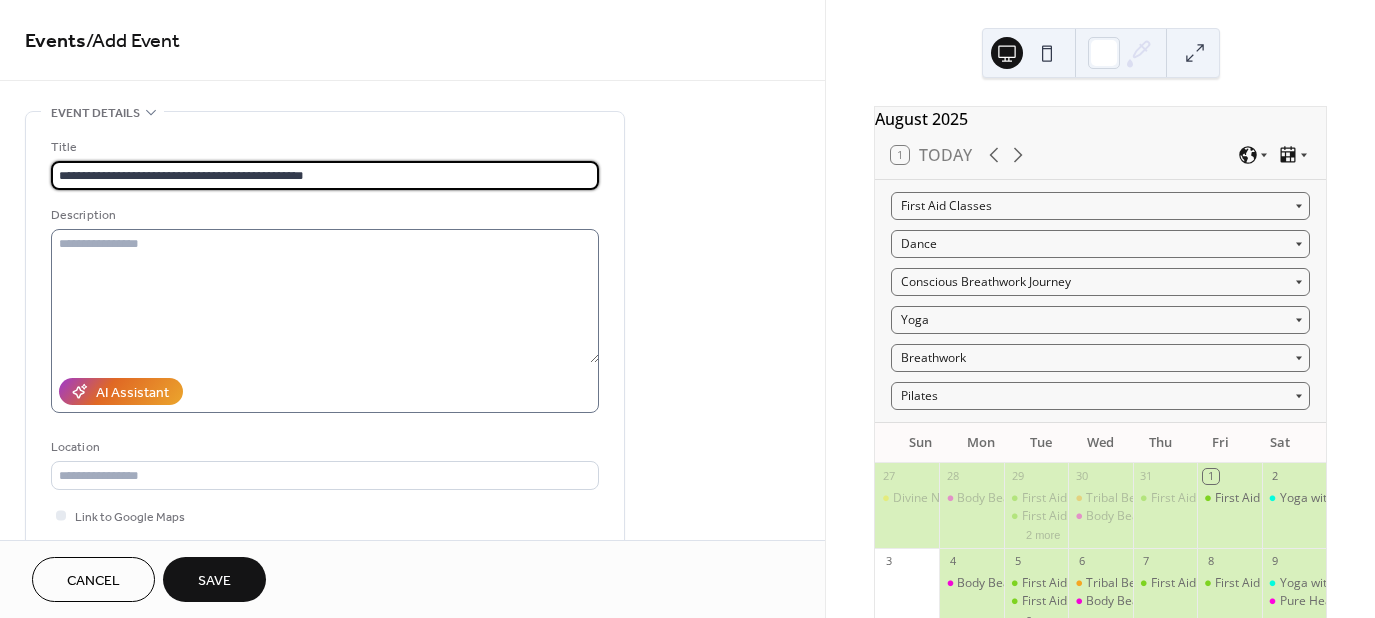 type on "**********" 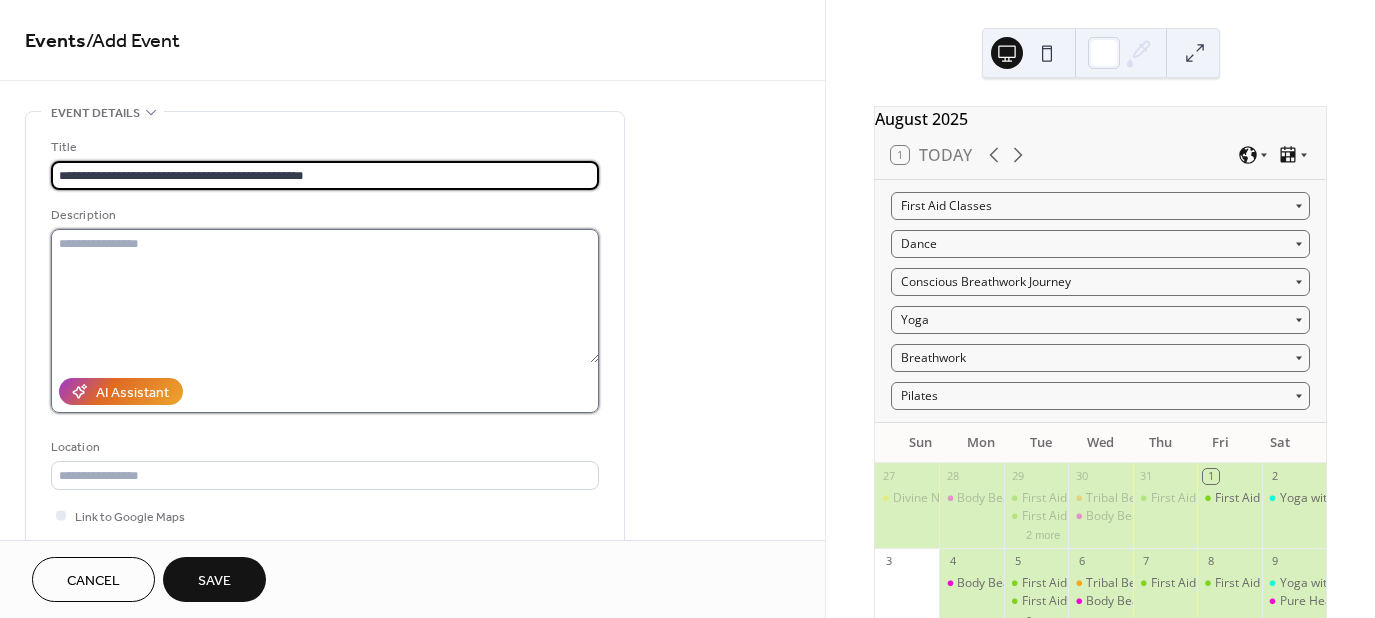 click at bounding box center (325, 296) 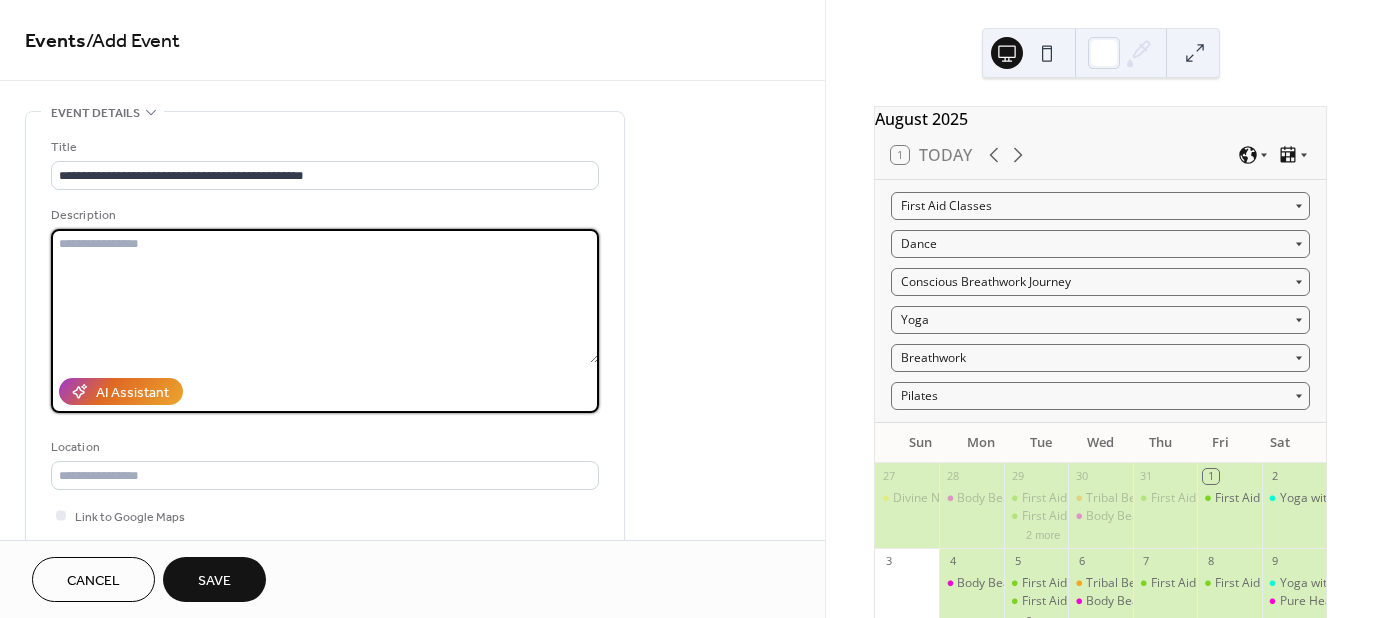 paste on "**********" 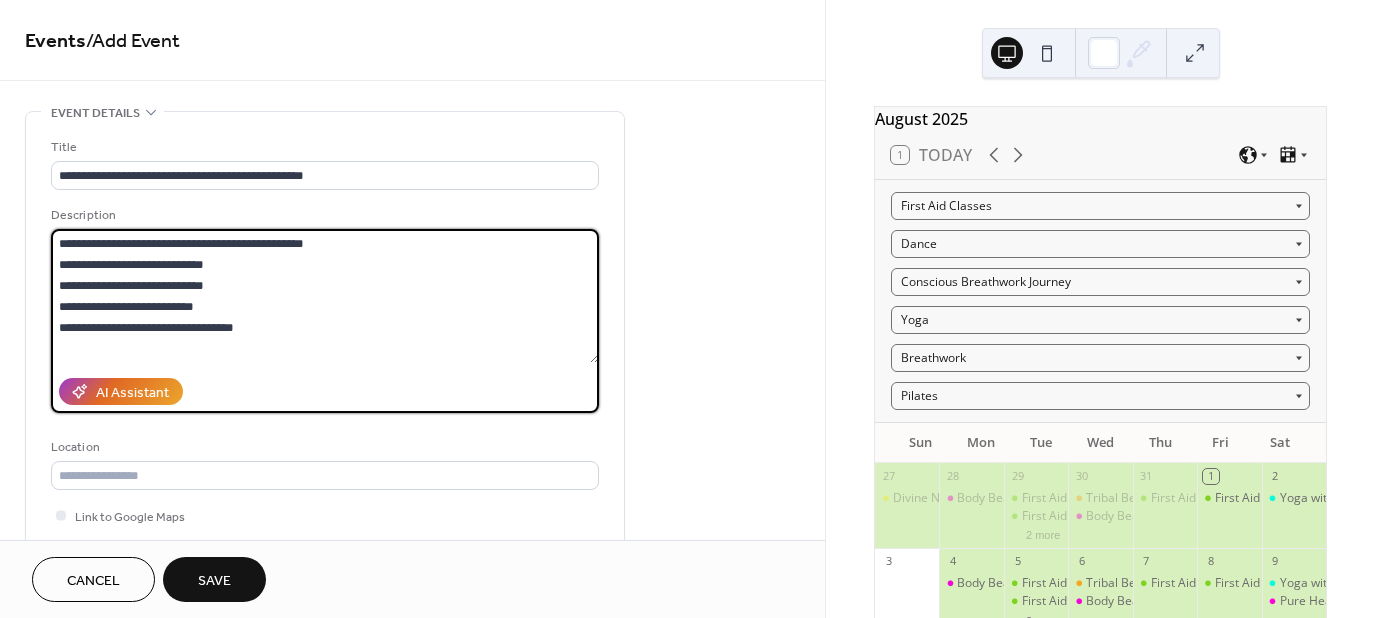 scroll, scrollTop: 2056, scrollLeft: 0, axis: vertical 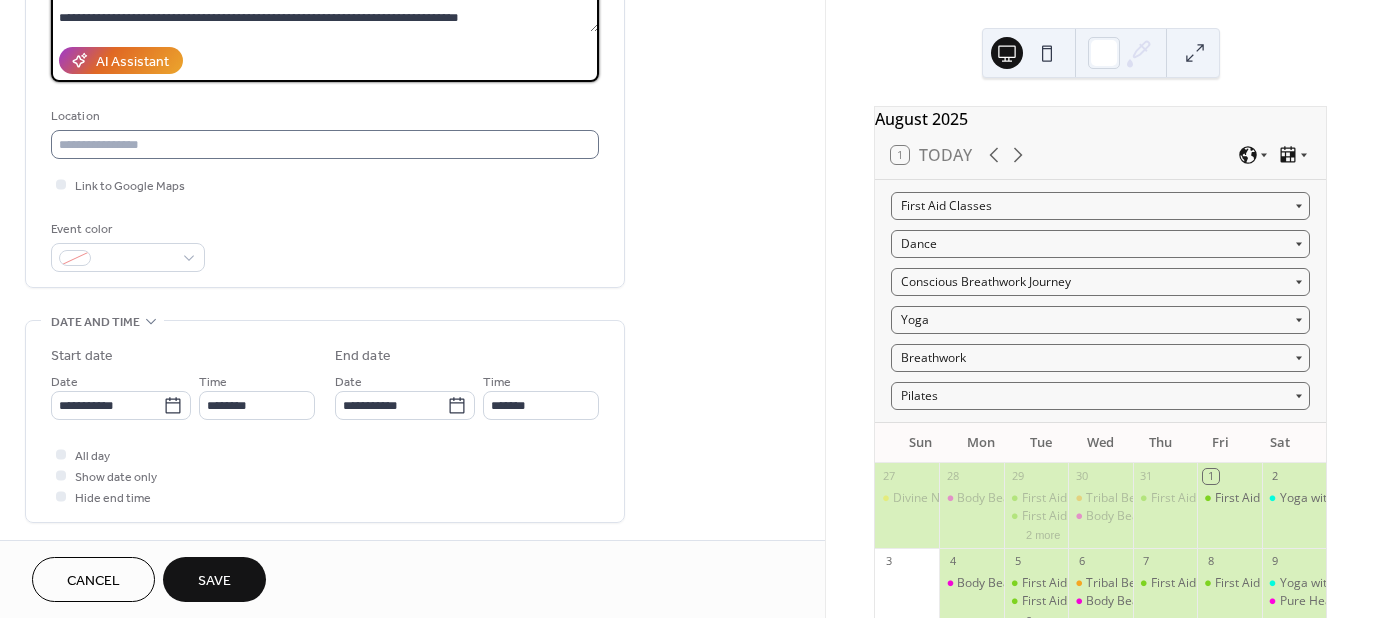 type on "**********" 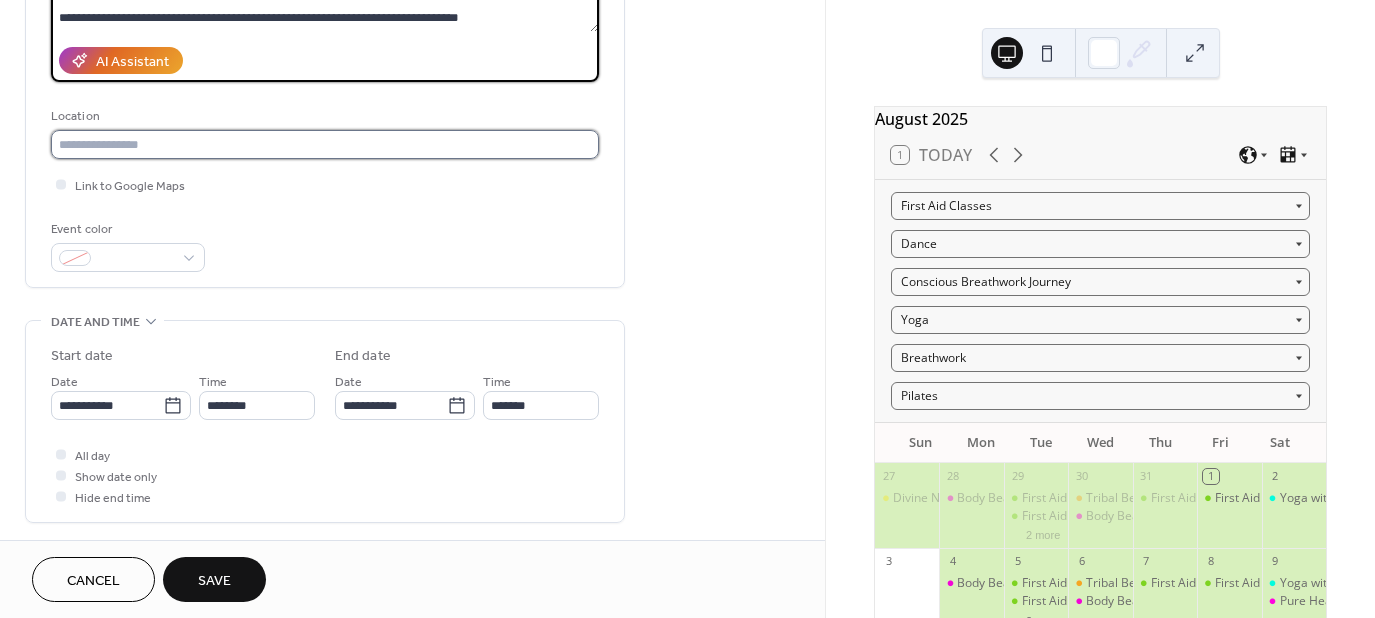 click at bounding box center (325, 144) 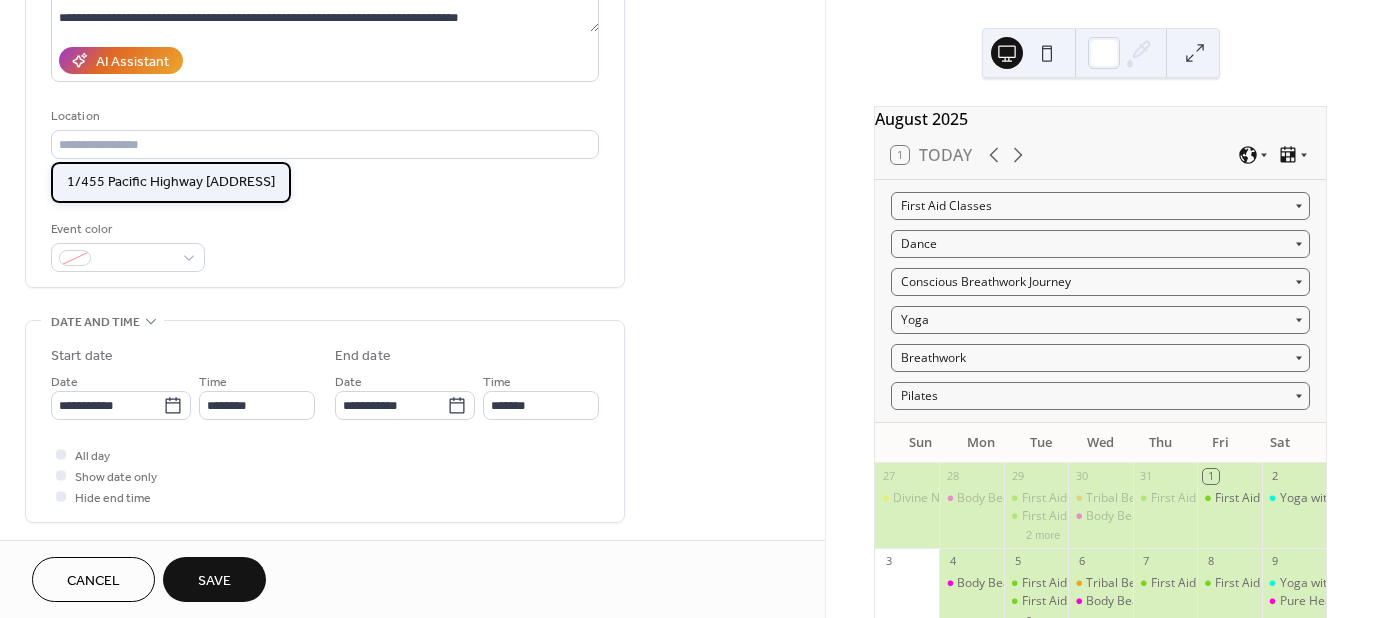 click on "1/455 Pacific Highway [ADDRESS]" at bounding box center [171, 182] 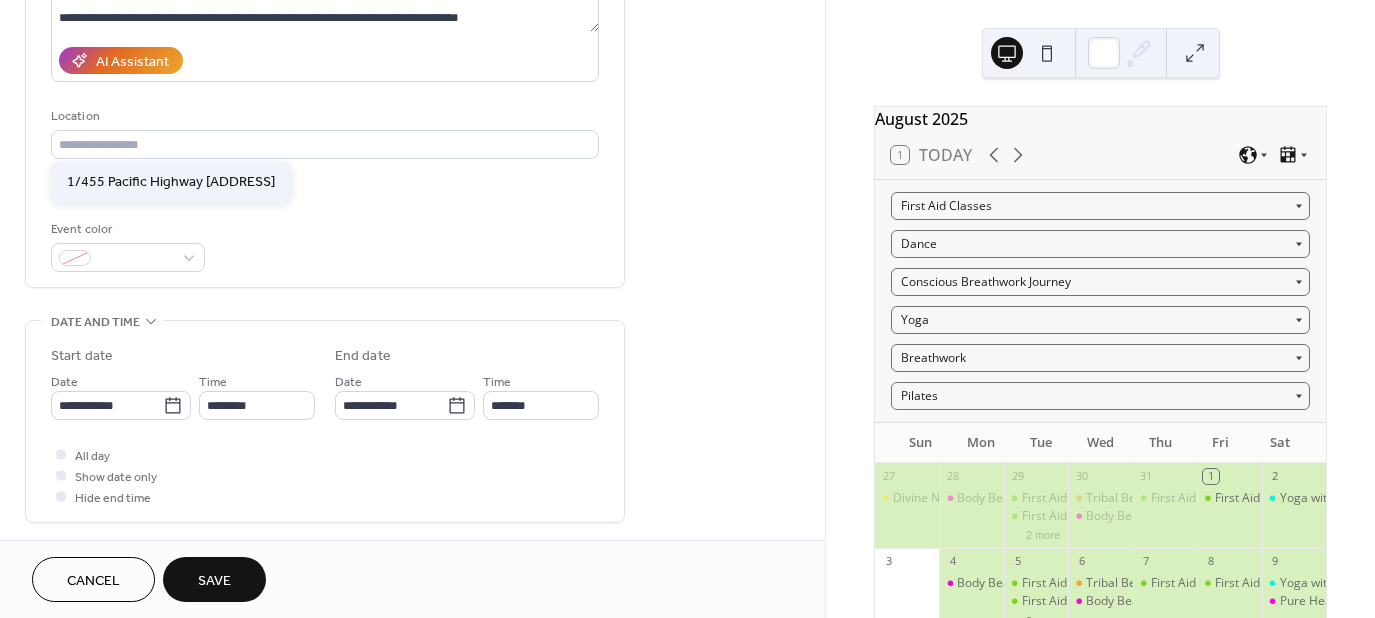 type on "**********" 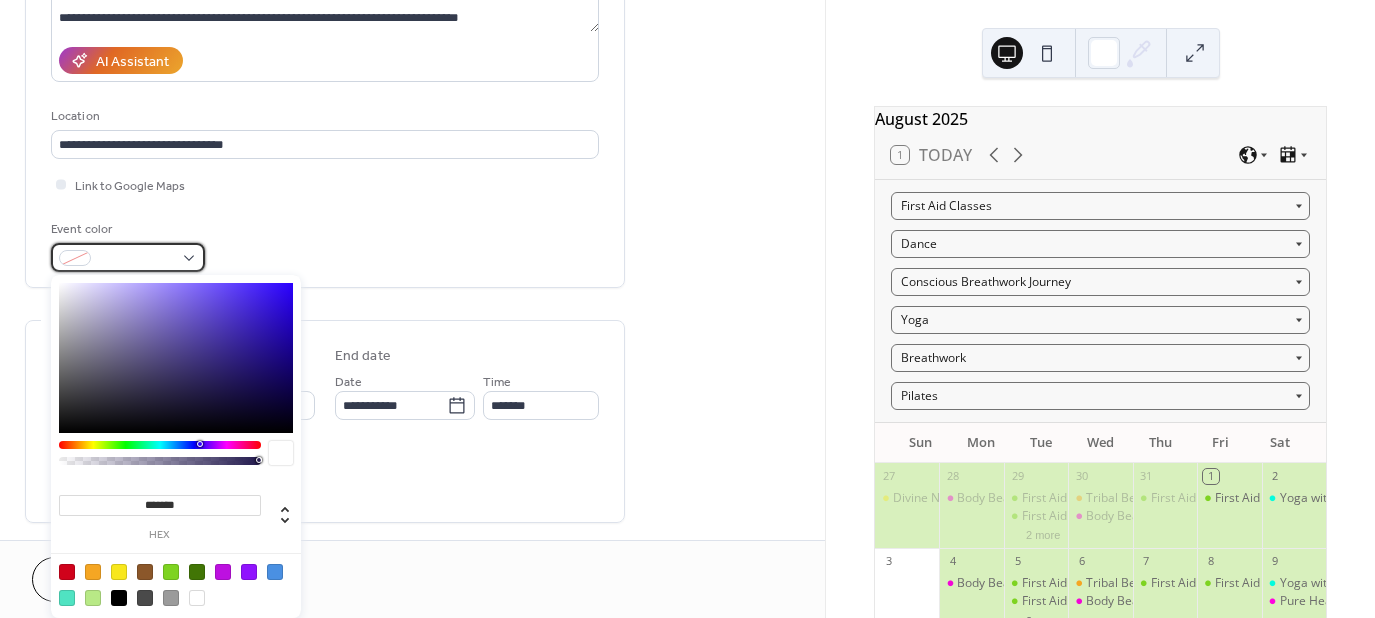 click at bounding box center [128, 257] 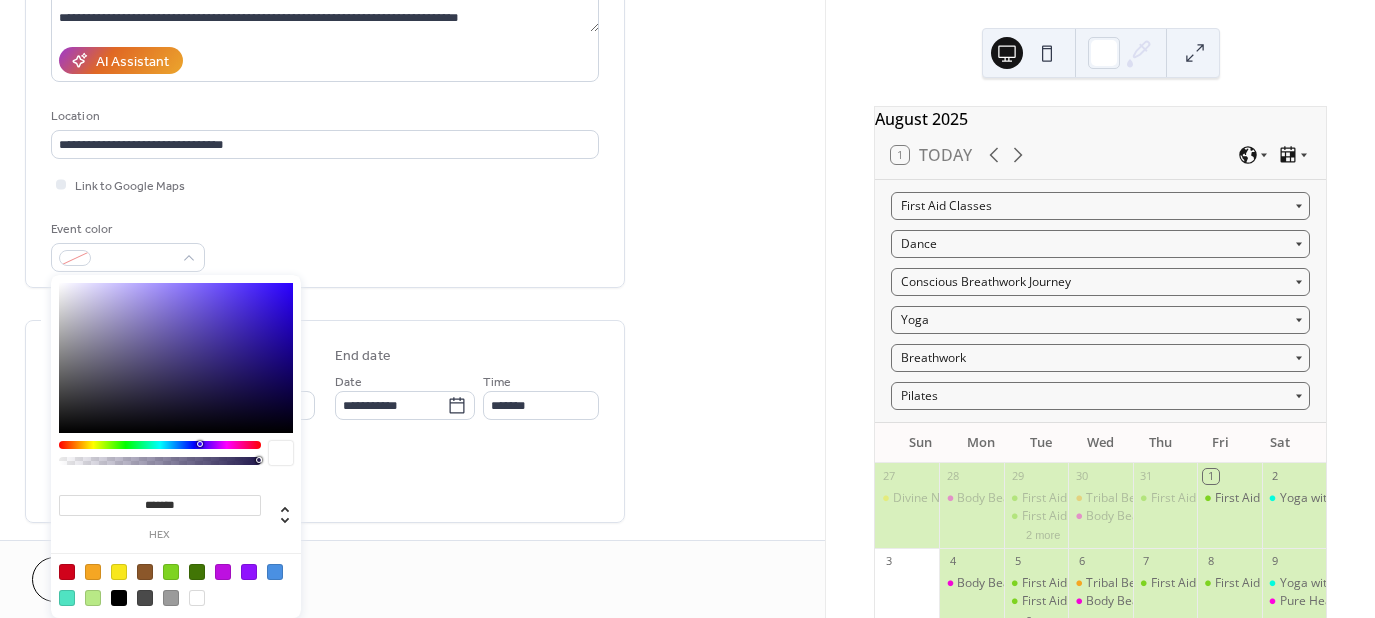 click at bounding box center (160, 445) 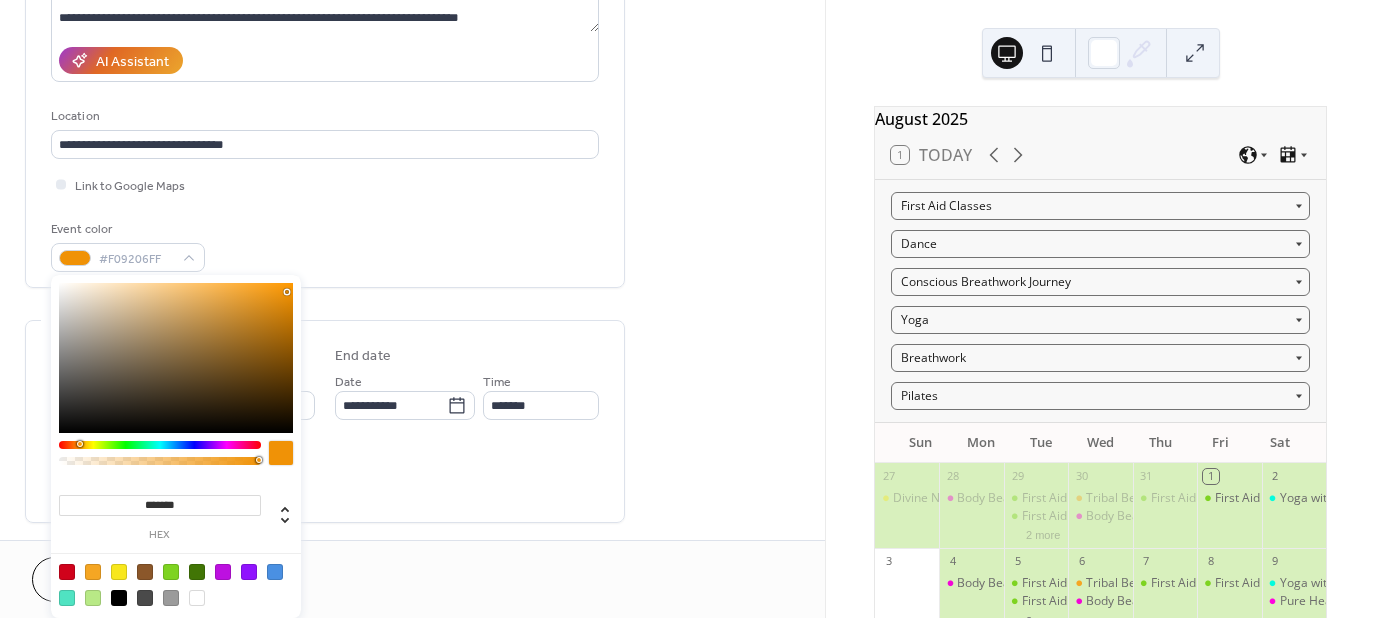 type on "*******" 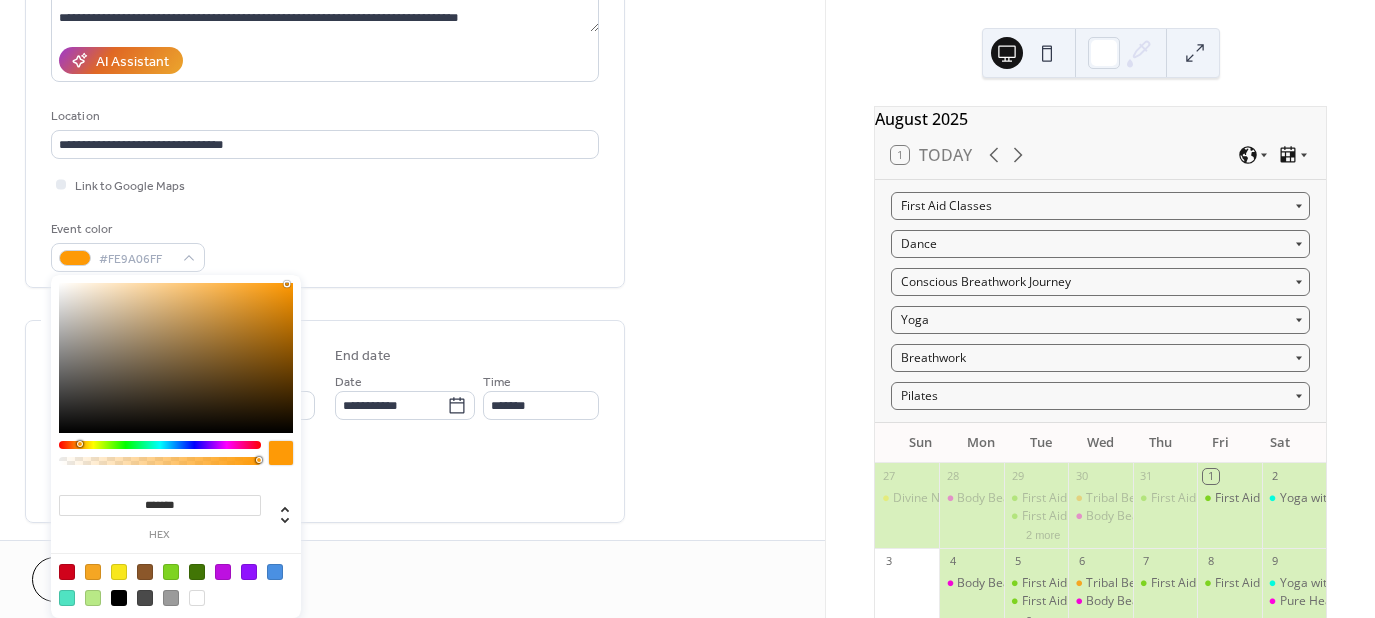 drag, startPoint x: 218, startPoint y: 385, endPoint x: 287, endPoint y: 284, distance: 122.31925 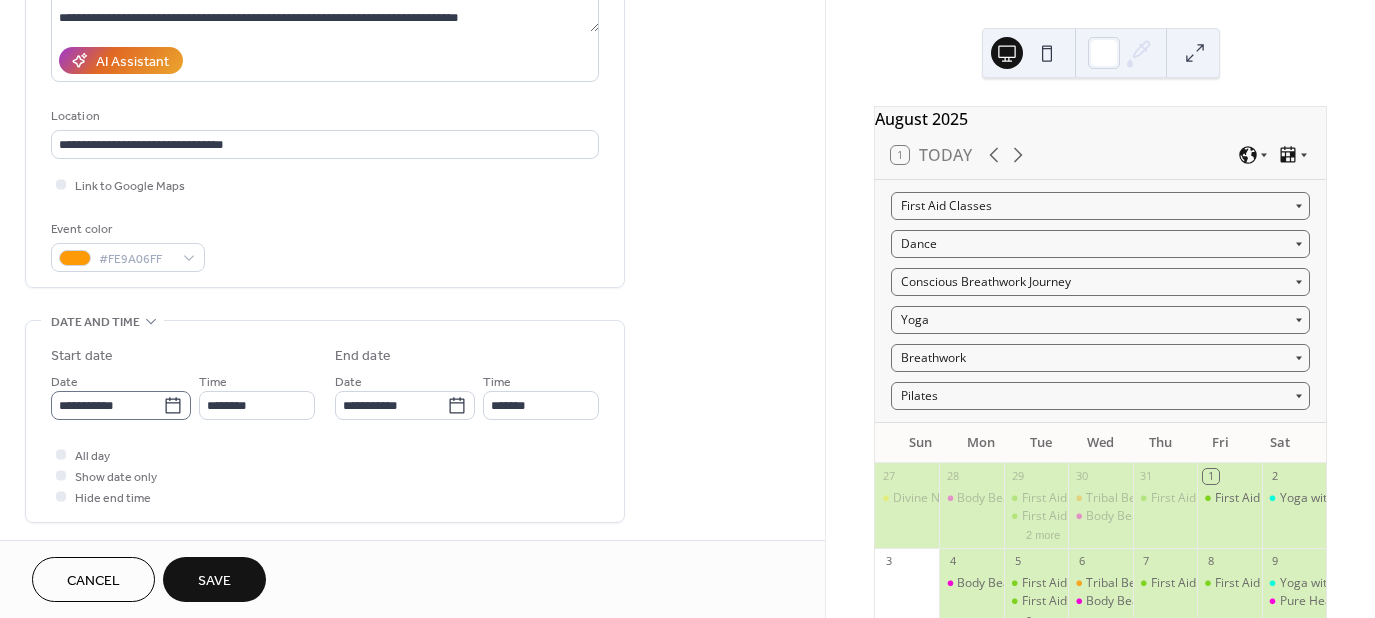 click 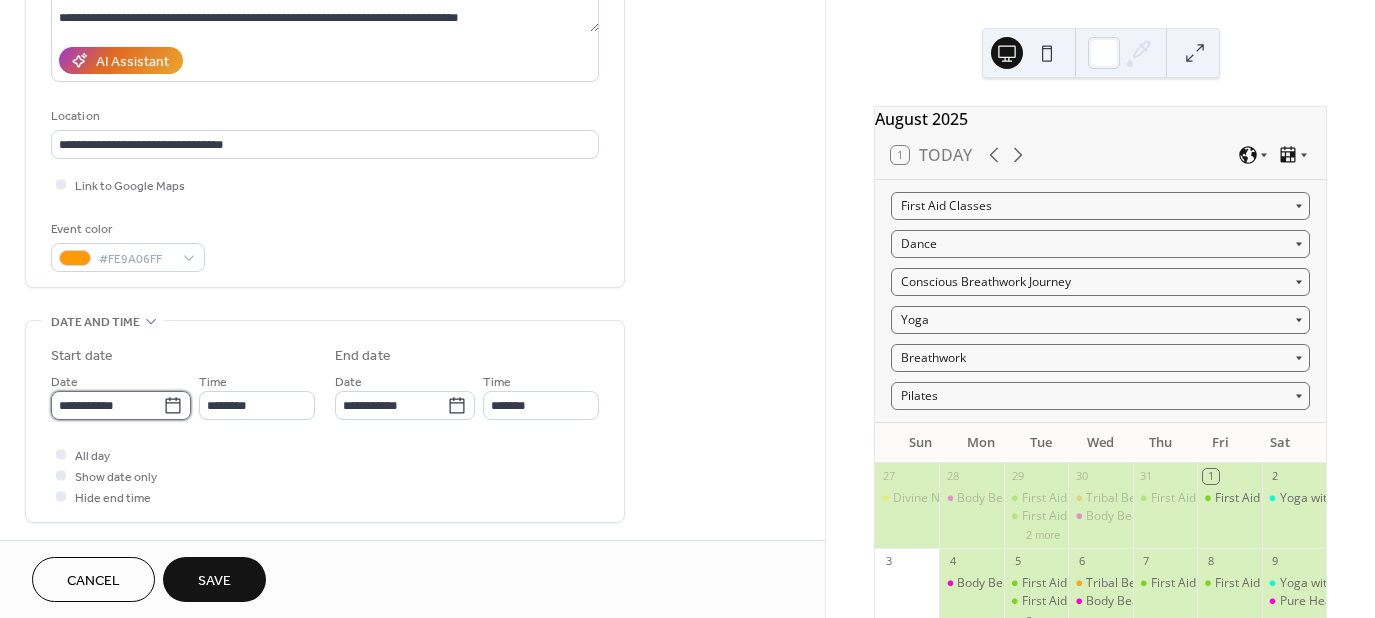click on "**********" at bounding box center (107, 405) 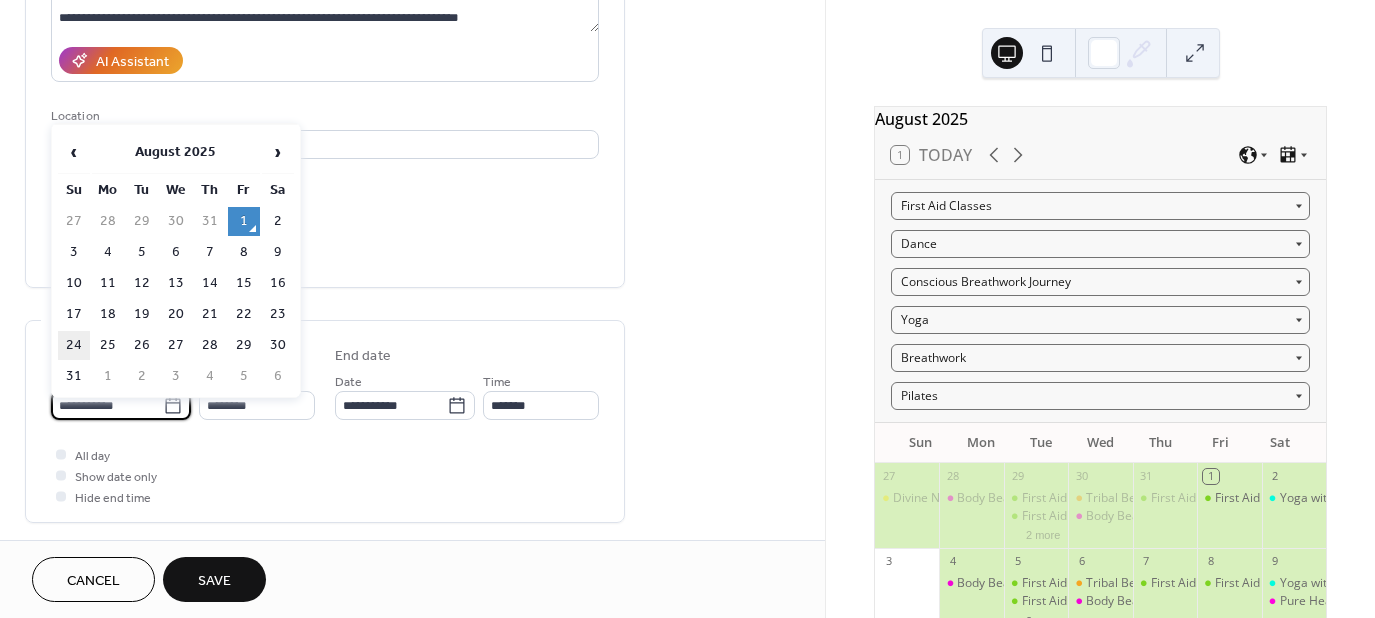 click on "24" at bounding box center [74, 345] 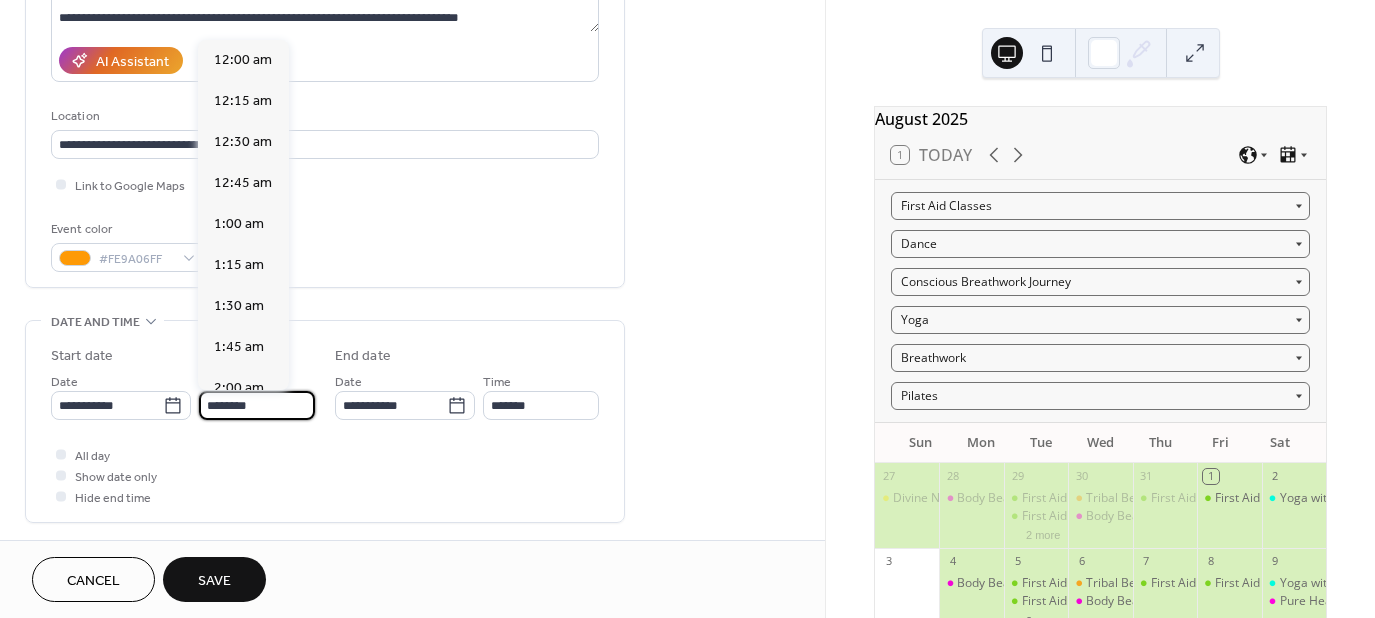 click on "********" at bounding box center (257, 405) 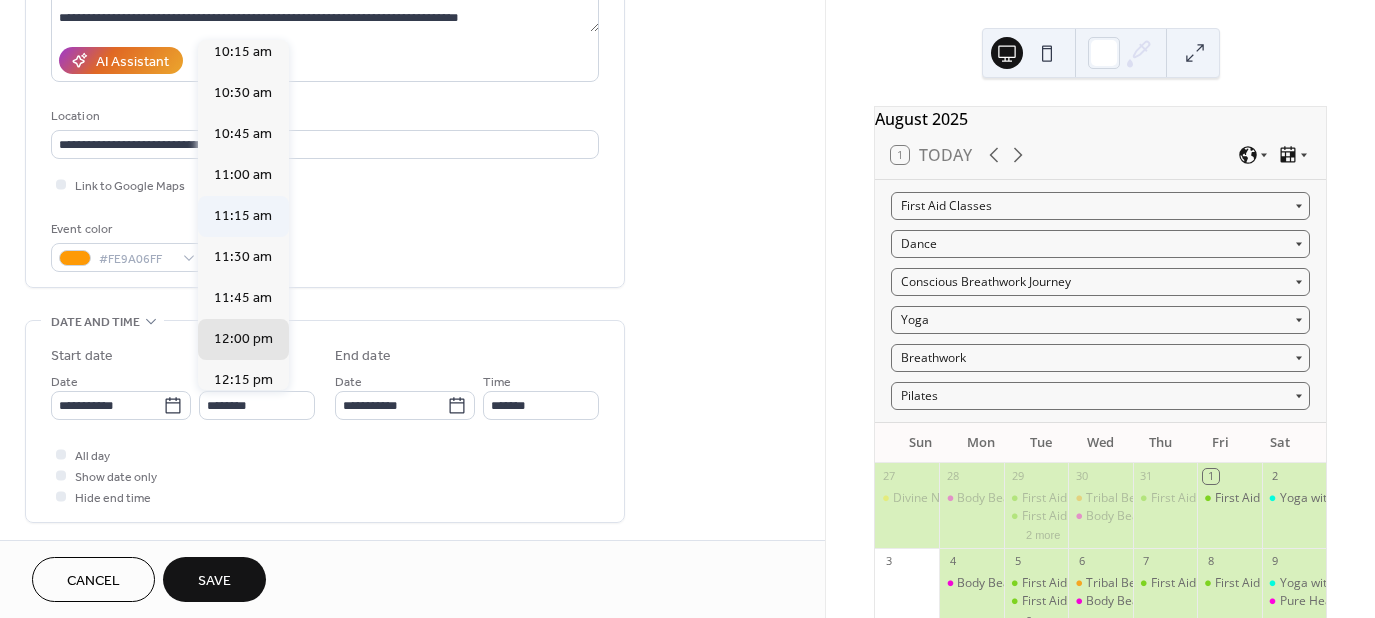 scroll, scrollTop: 1680, scrollLeft: 0, axis: vertical 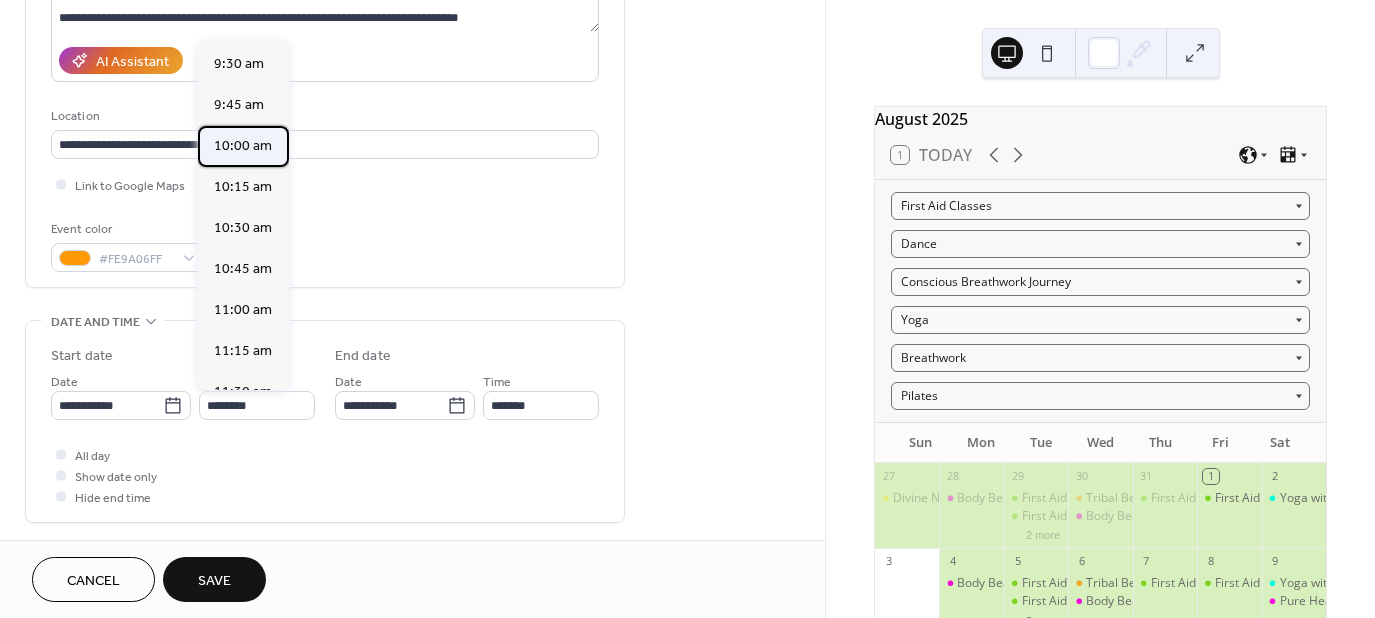 click on "10:00 am" at bounding box center [243, 146] 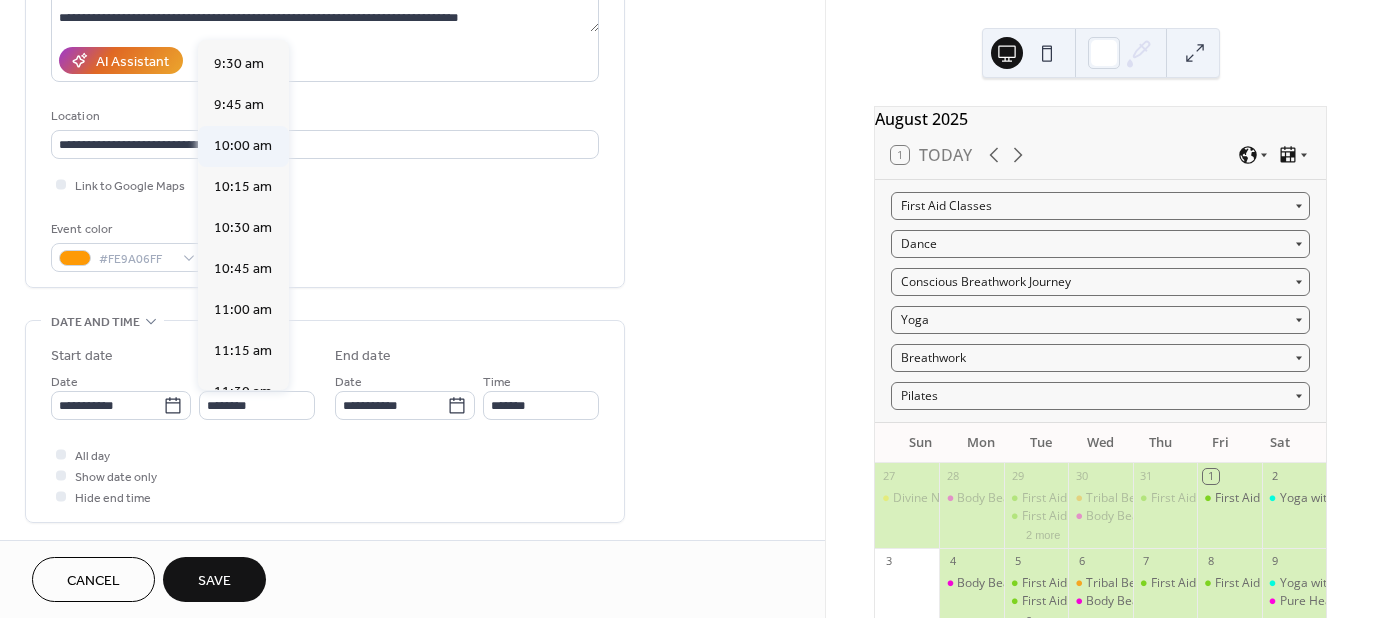 type on "********" 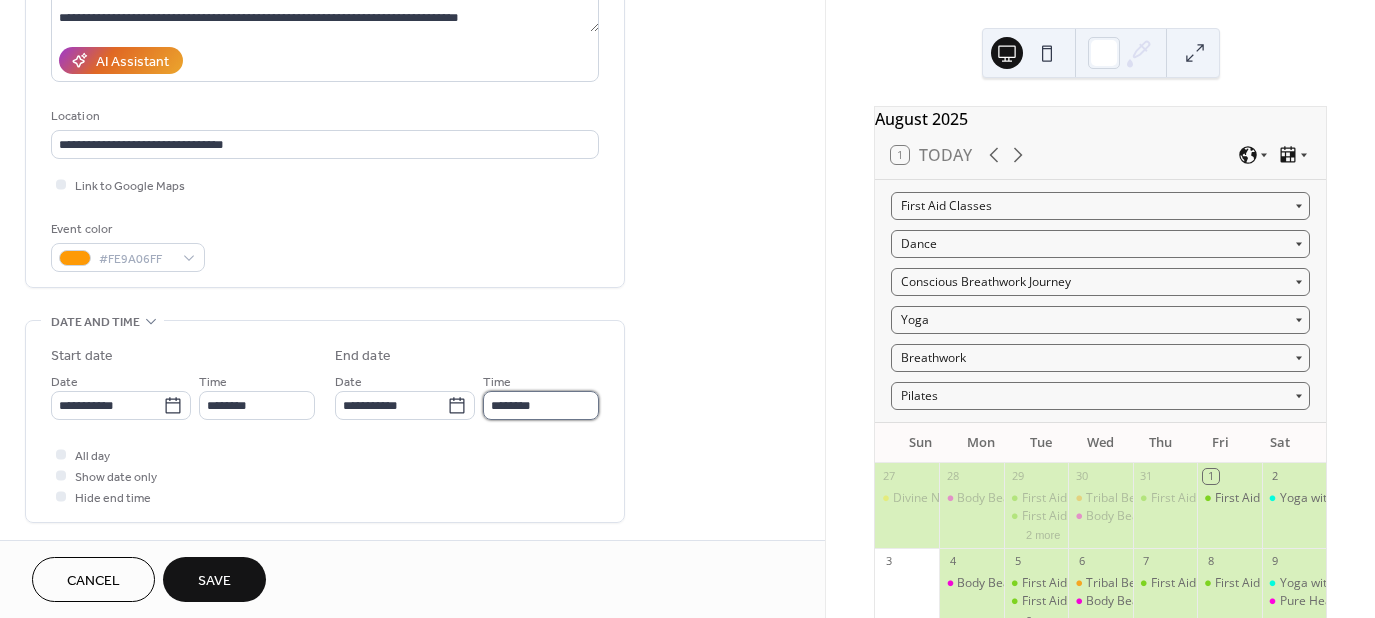 click on "********" at bounding box center [541, 405] 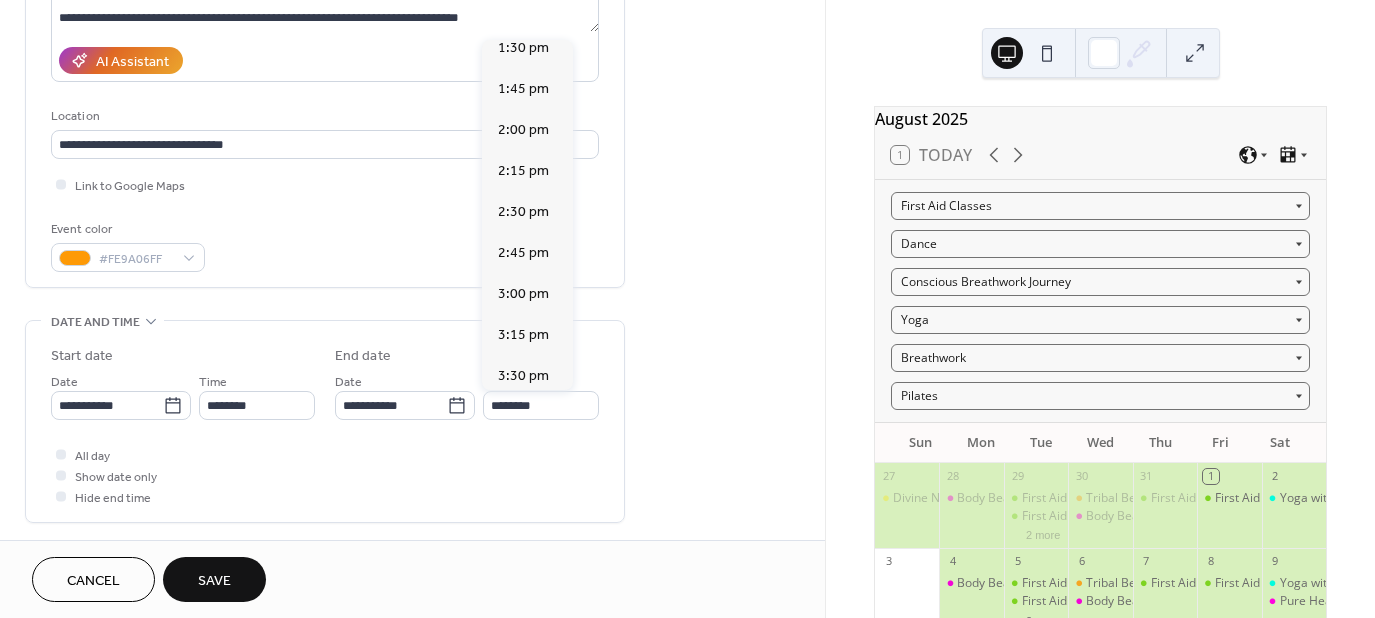 scroll, scrollTop: 488, scrollLeft: 0, axis: vertical 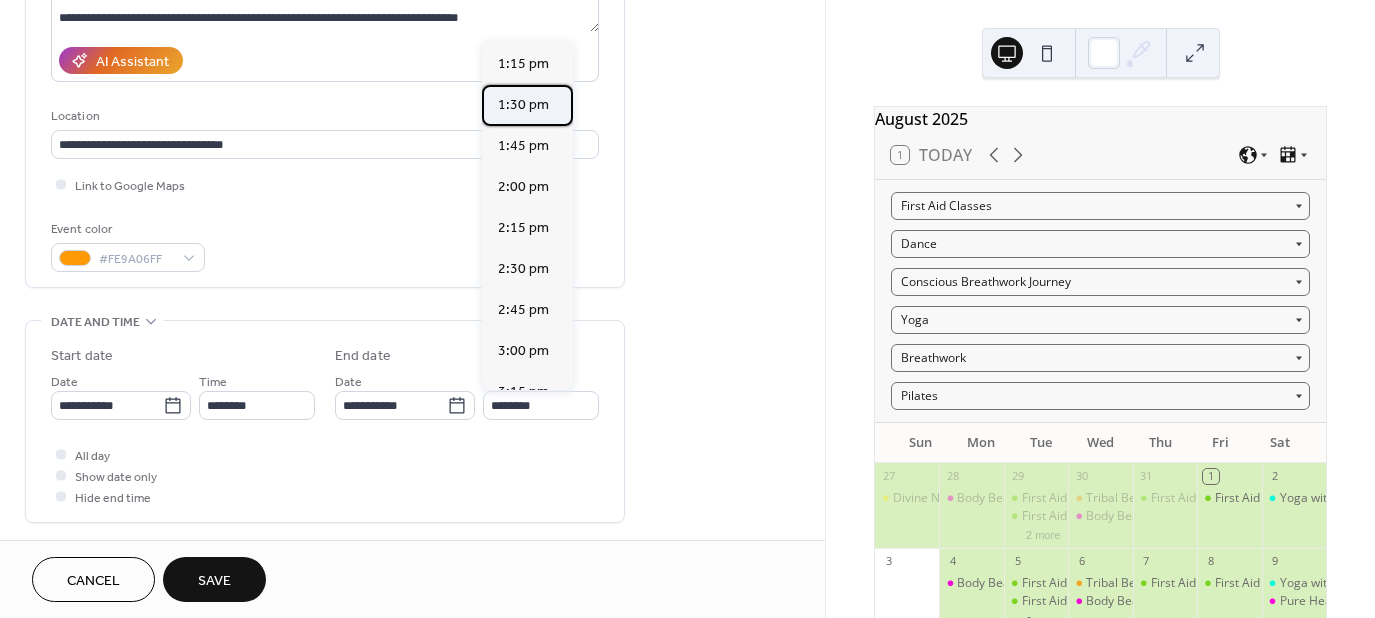 click on "1:30 pm" at bounding box center (523, 105) 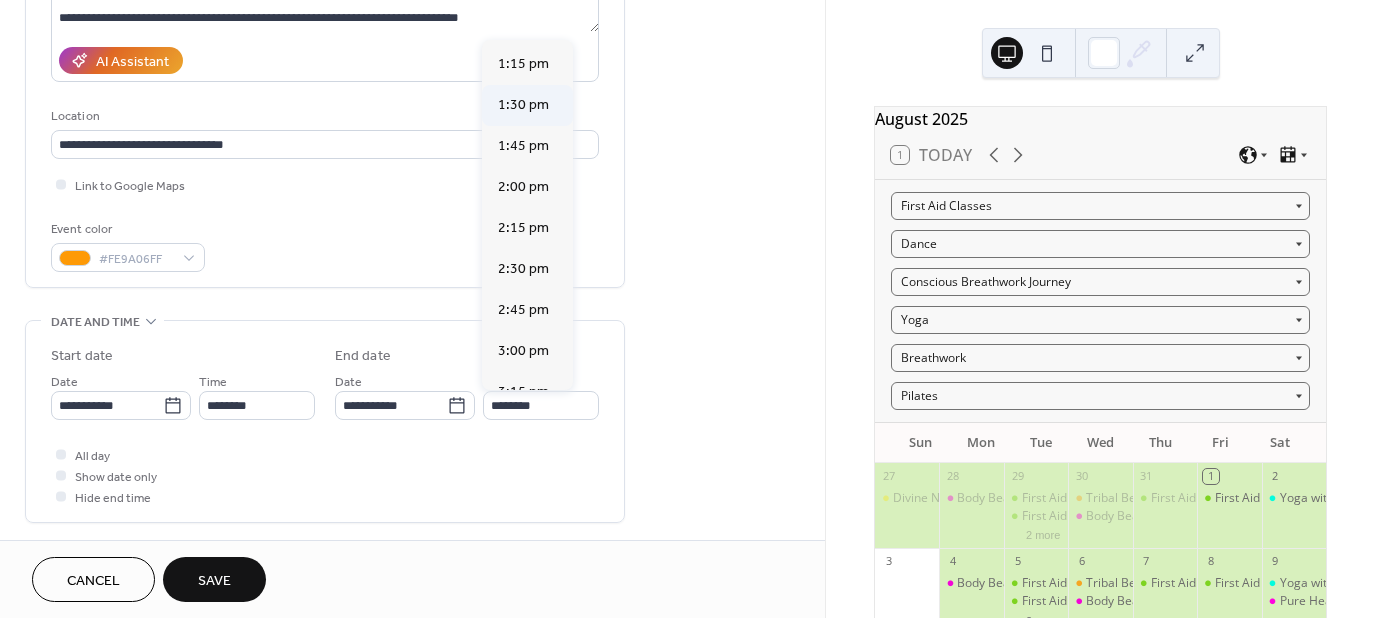 type on "*******" 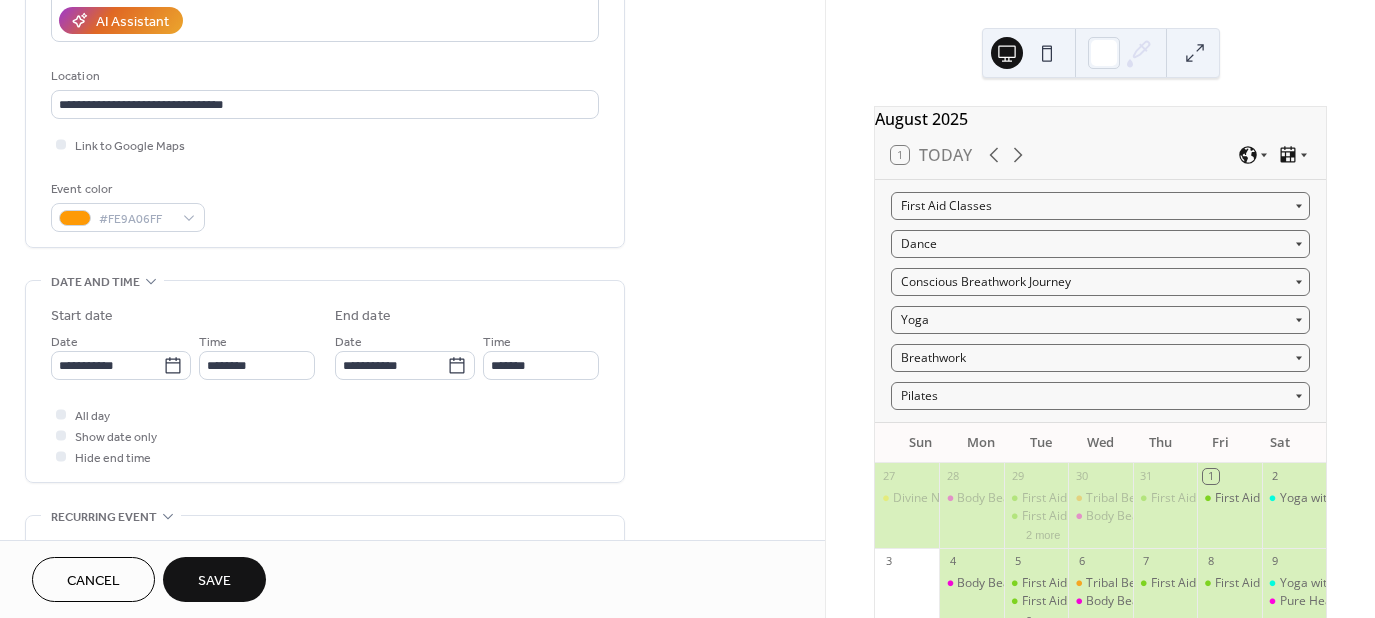 scroll, scrollTop: 377, scrollLeft: 0, axis: vertical 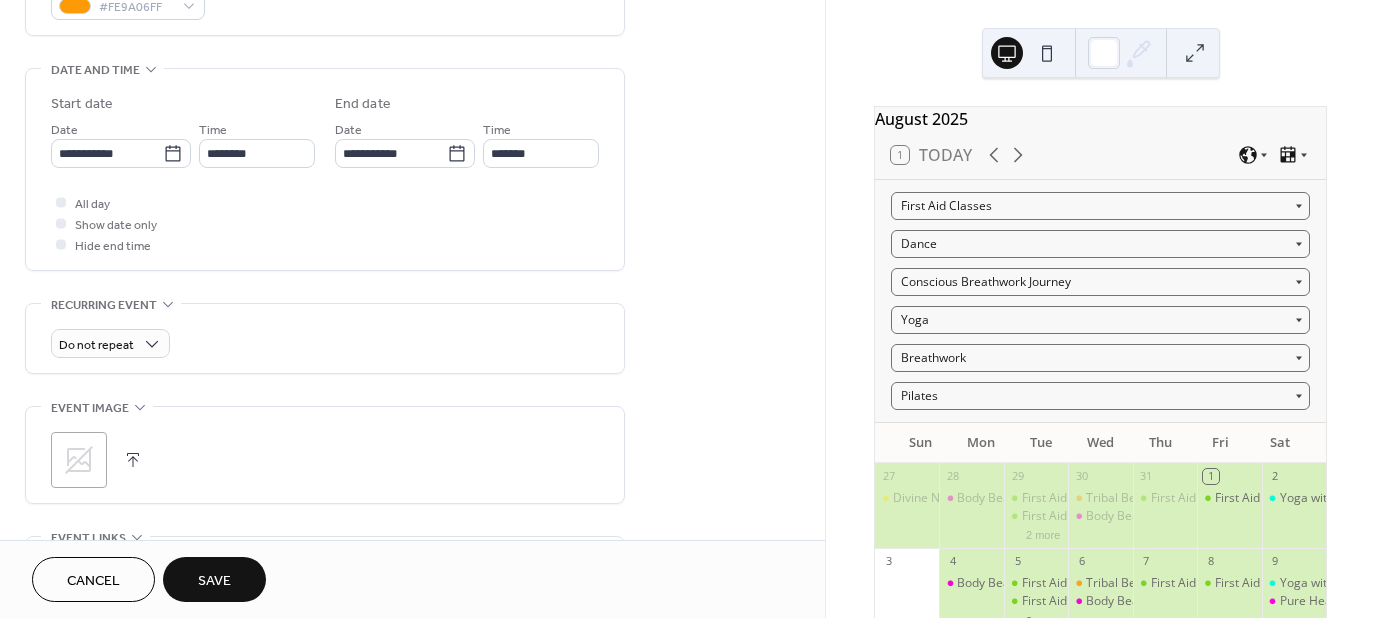 click 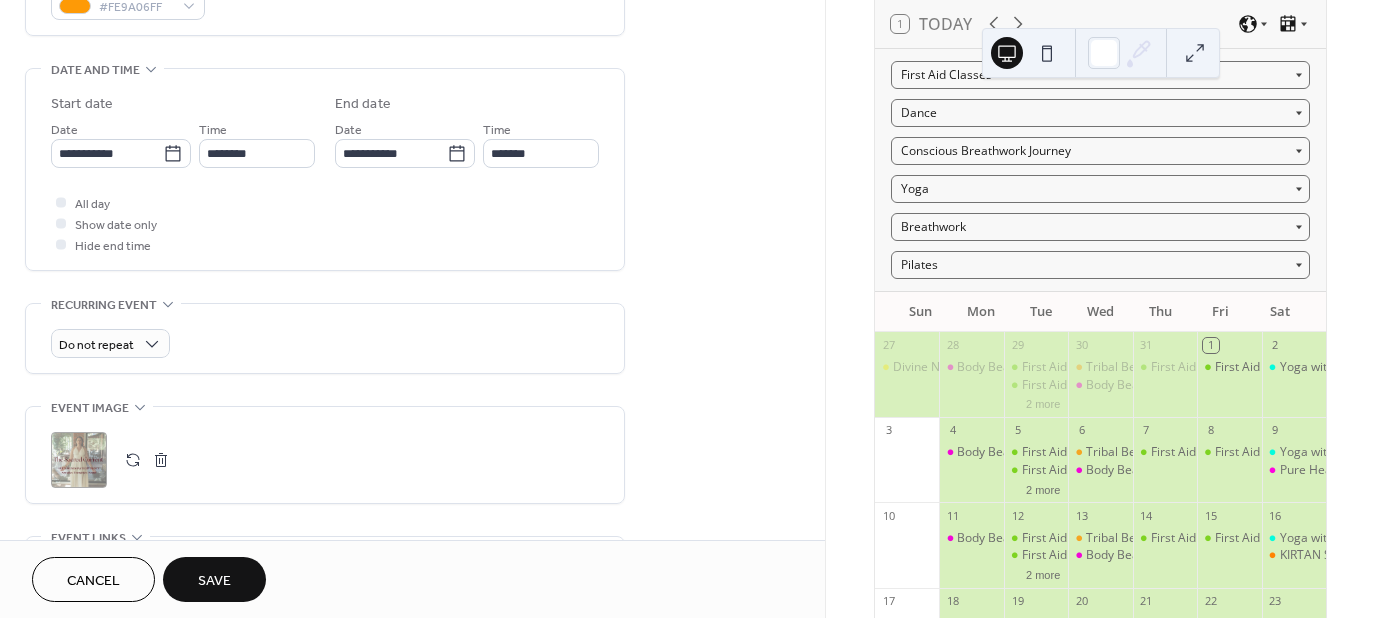 scroll, scrollTop: 147, scrollLeft: 0, axis: vertical 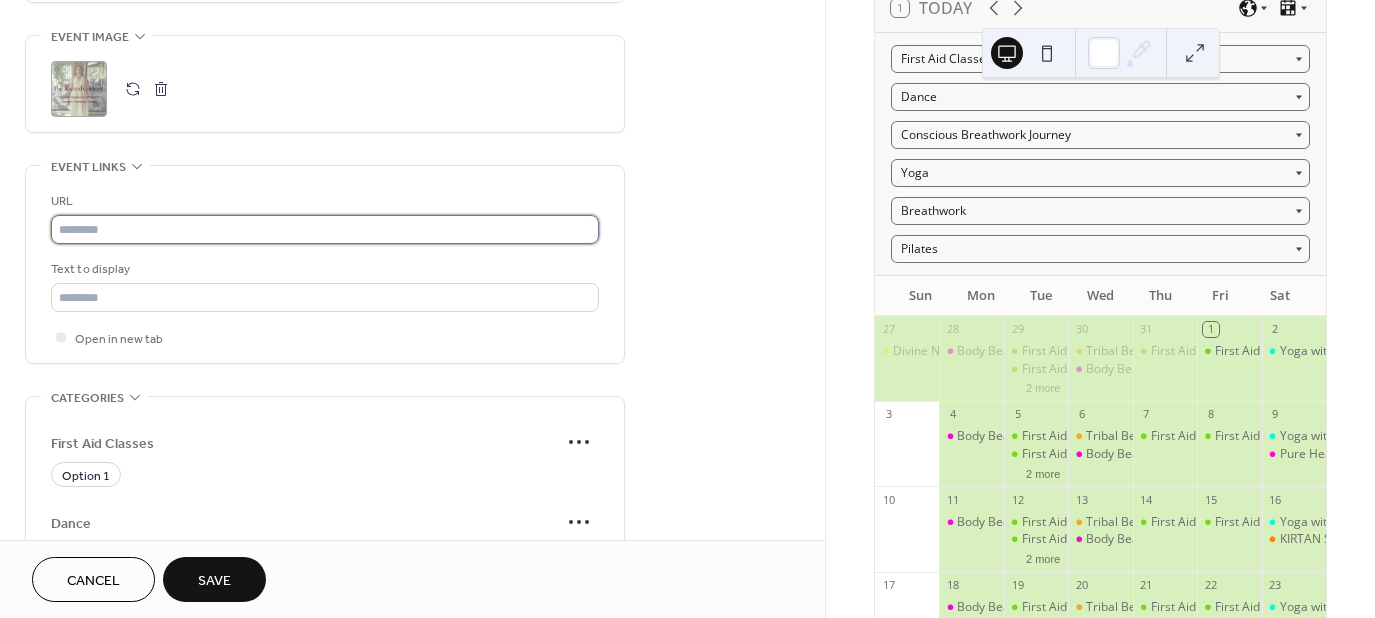 click at bounding box center (325, 229) 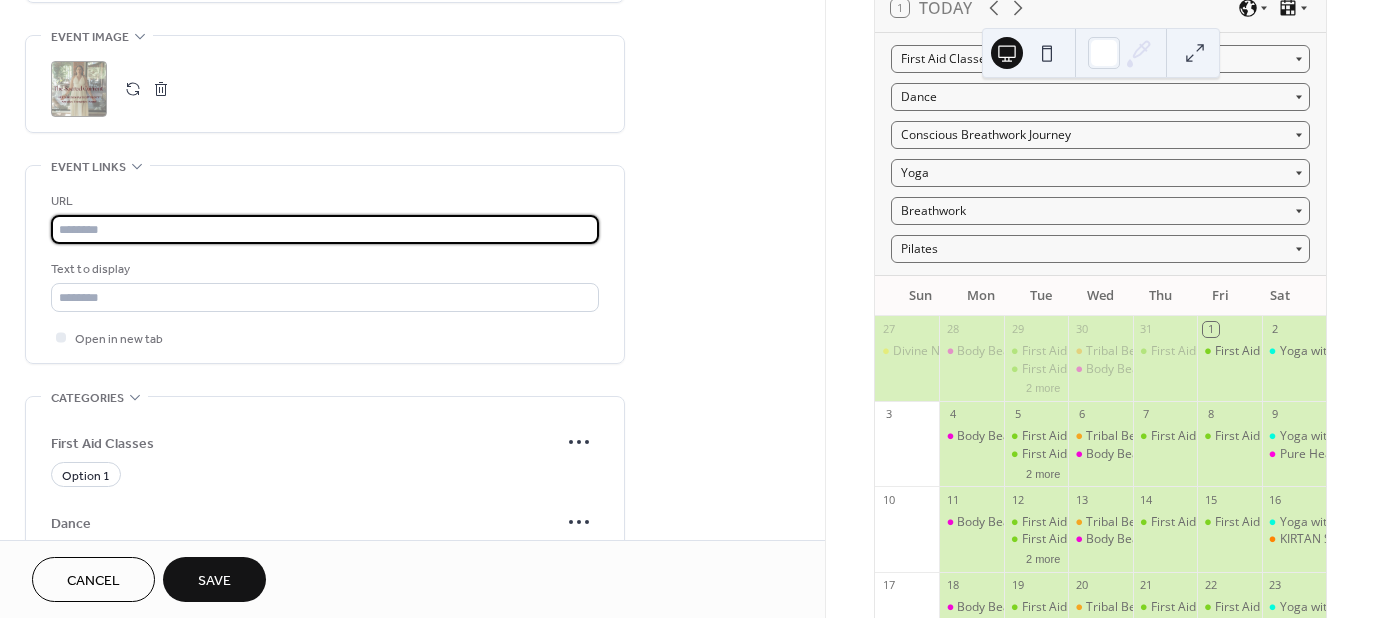 paste on "**********" 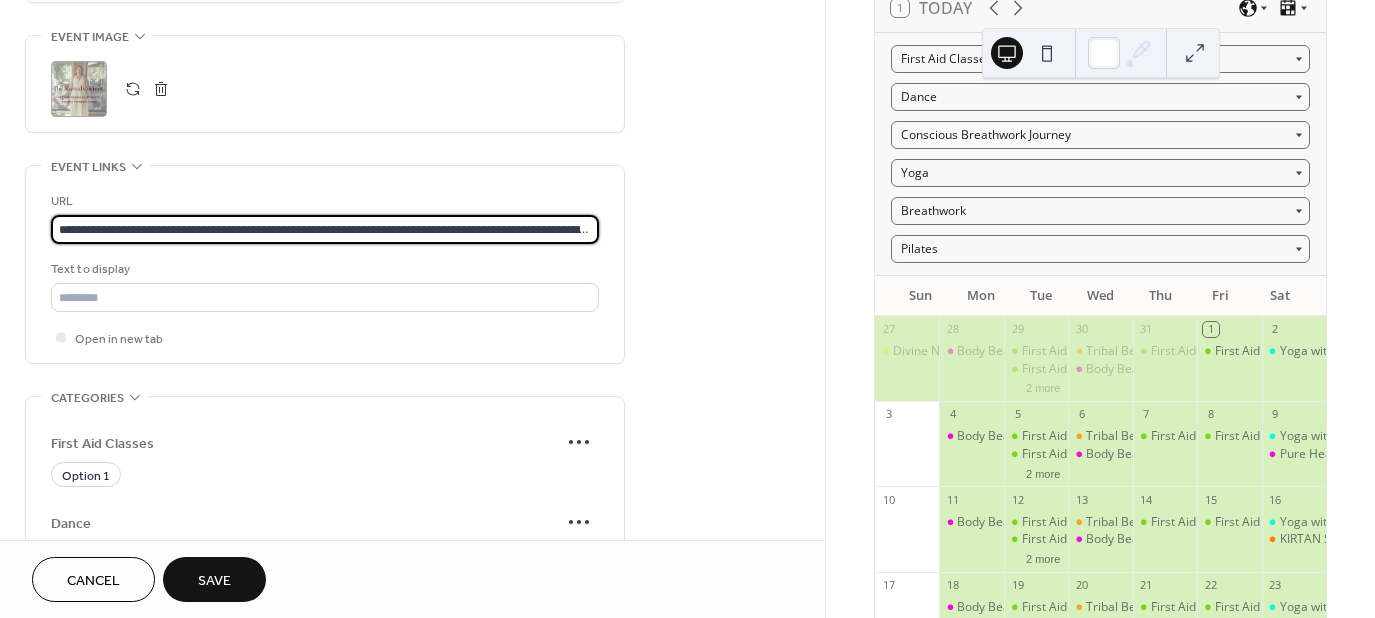 scroll, scrollTop: 0, scrollLeft: 932, axis: horizontal 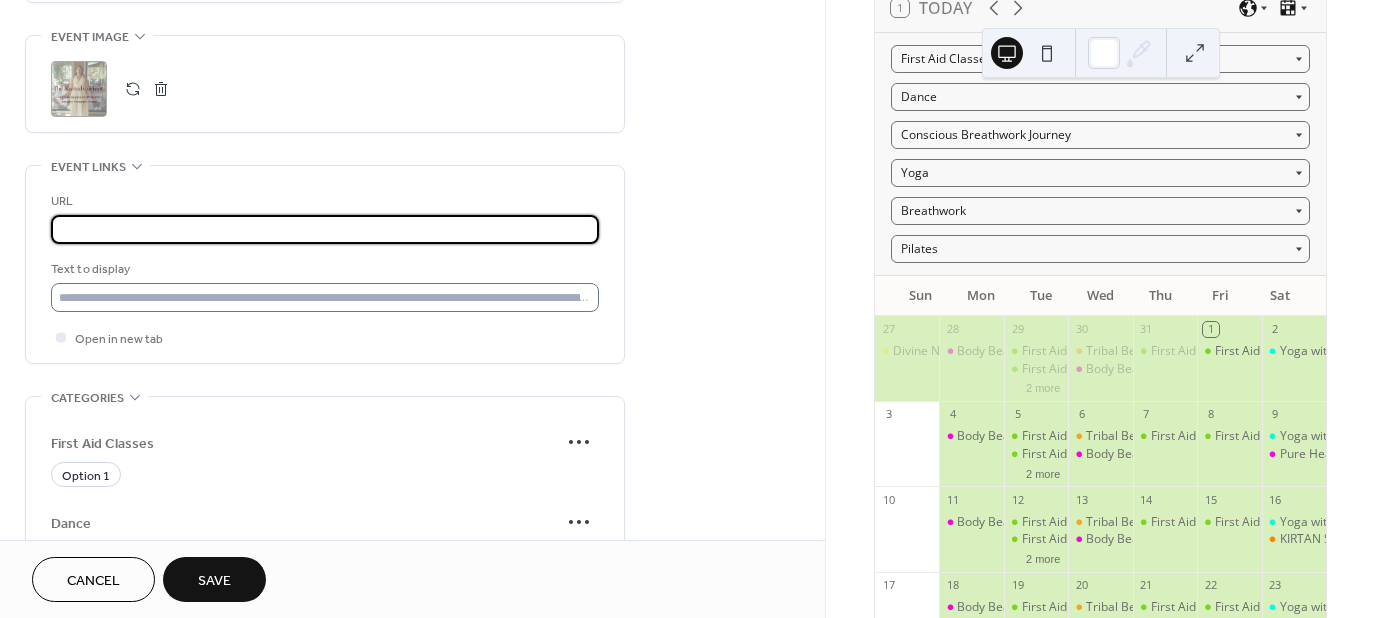 type on "**********" 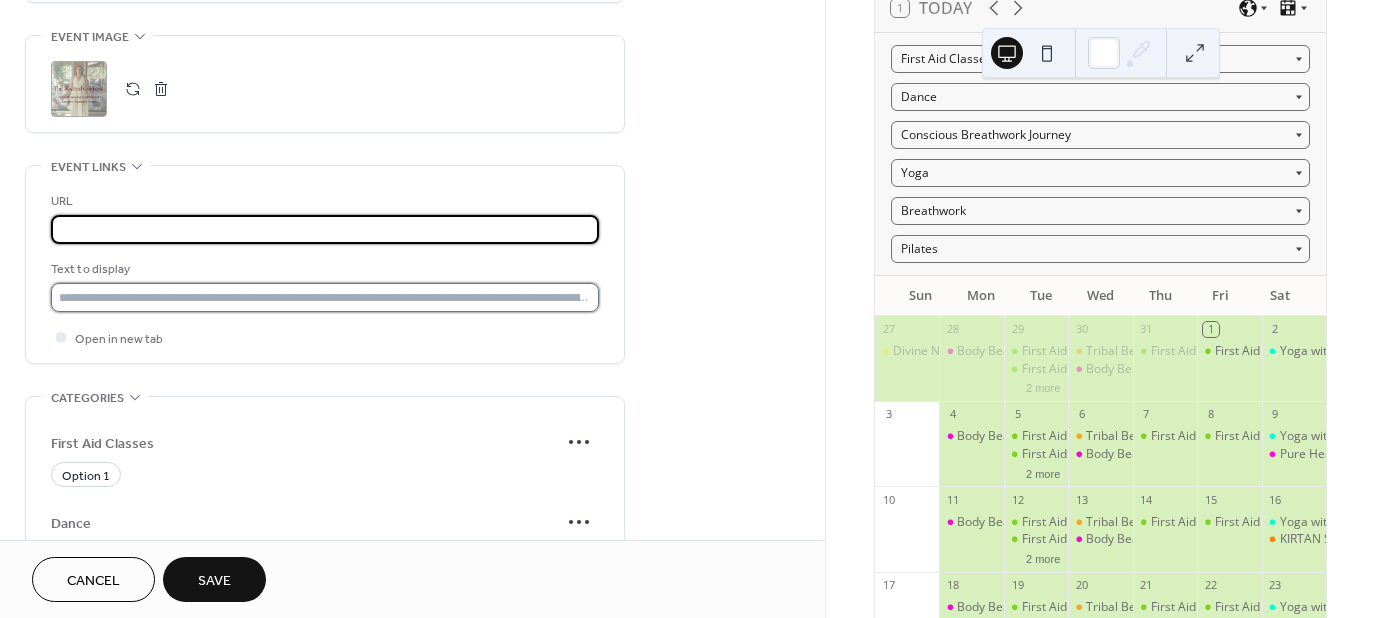 click at bounding box center [325, 297] 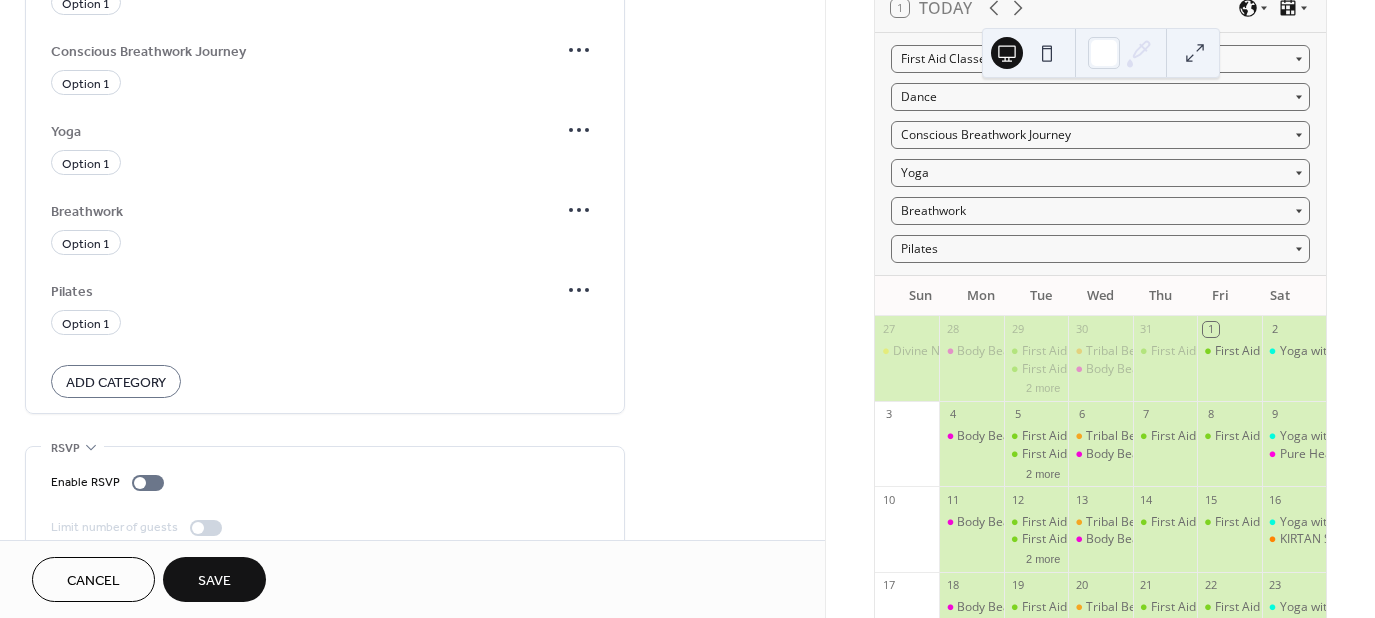 scroll, scrollTop: 1534, scrollLeft: 0, axis: vertical 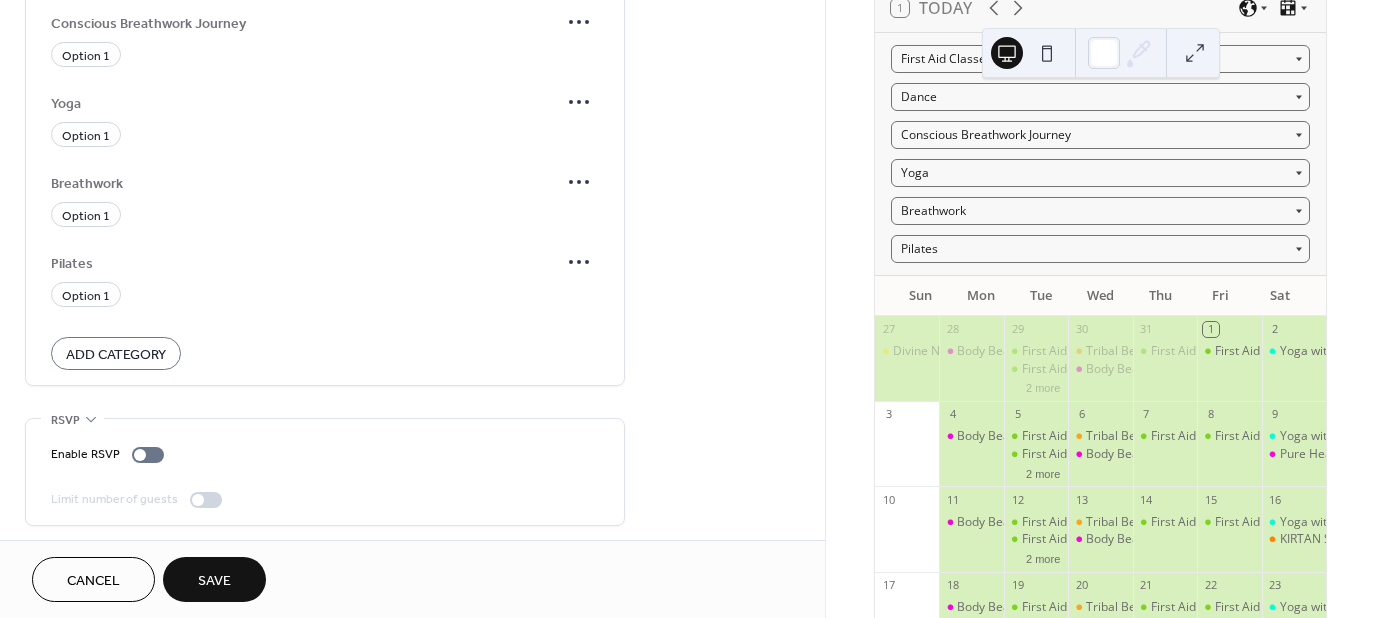 type on "*******" 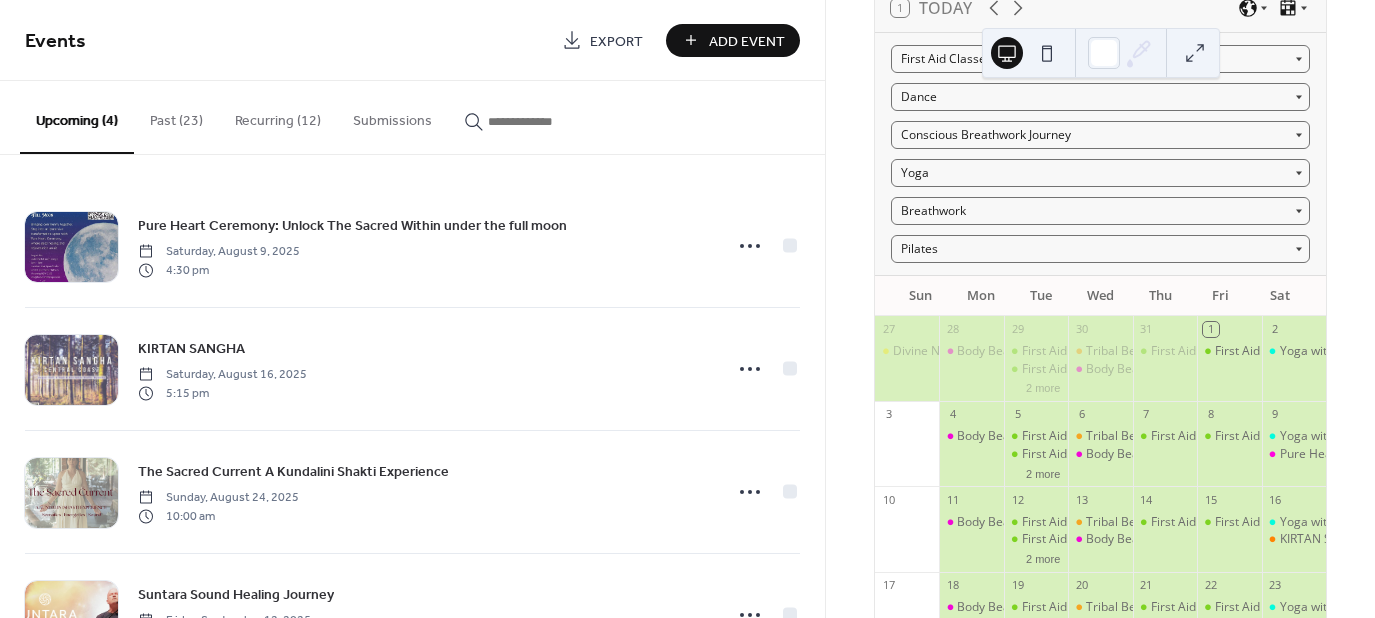 drag, startPoint x: 1369, startPoint y: 182, endPoint x: 1371, endPoint y: 196, distance: 14.142136 